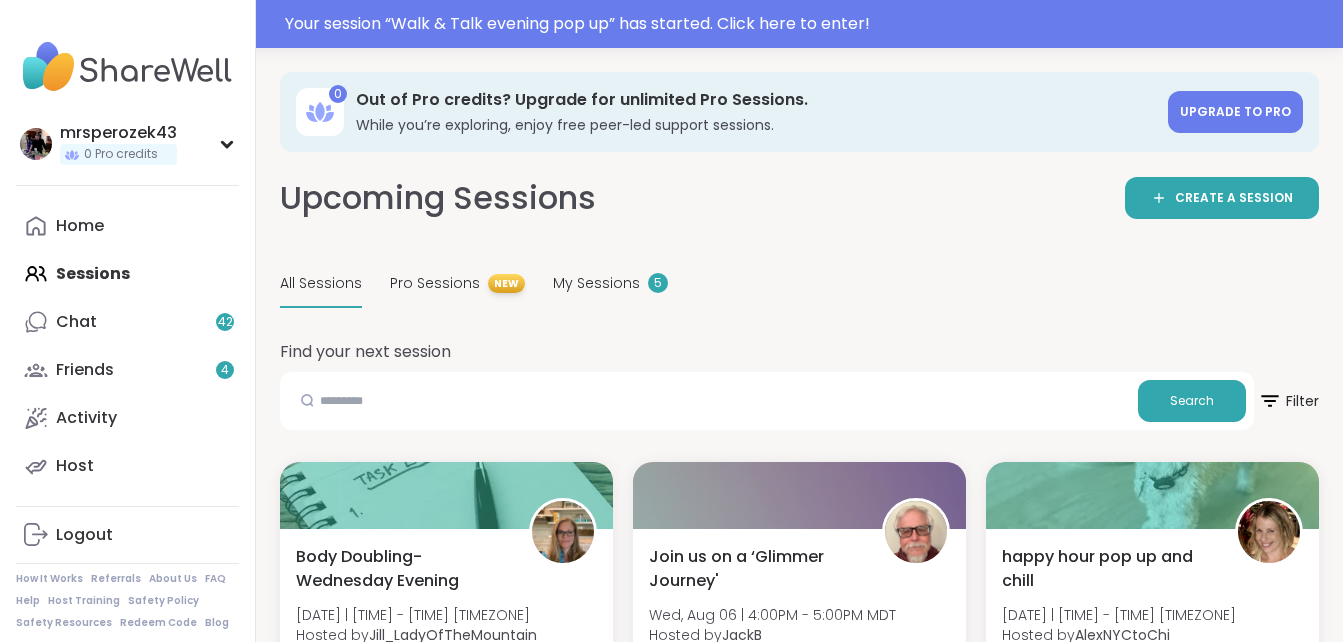 scroll, scrollTop: 0, scrollLeft: 0, axis: both 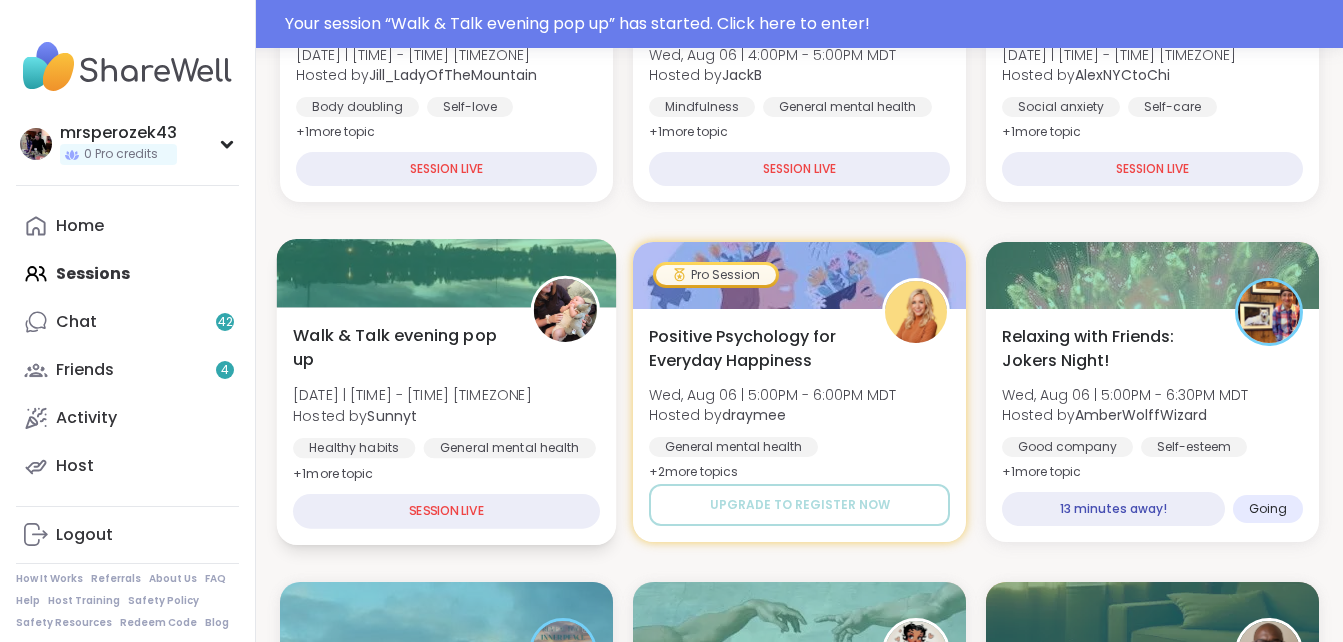 click on "Walk & Talk evening pop up" at bounding box center (400, 347) 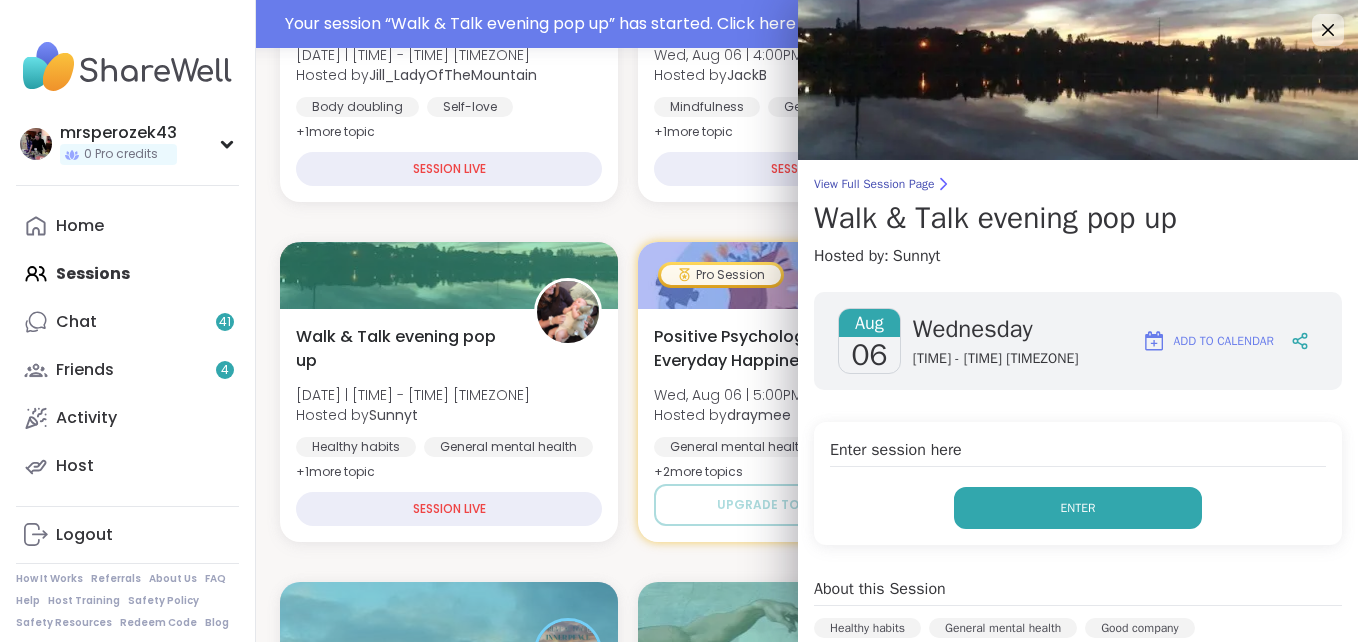 click on "Enter" at bounding box center (1078, 508) 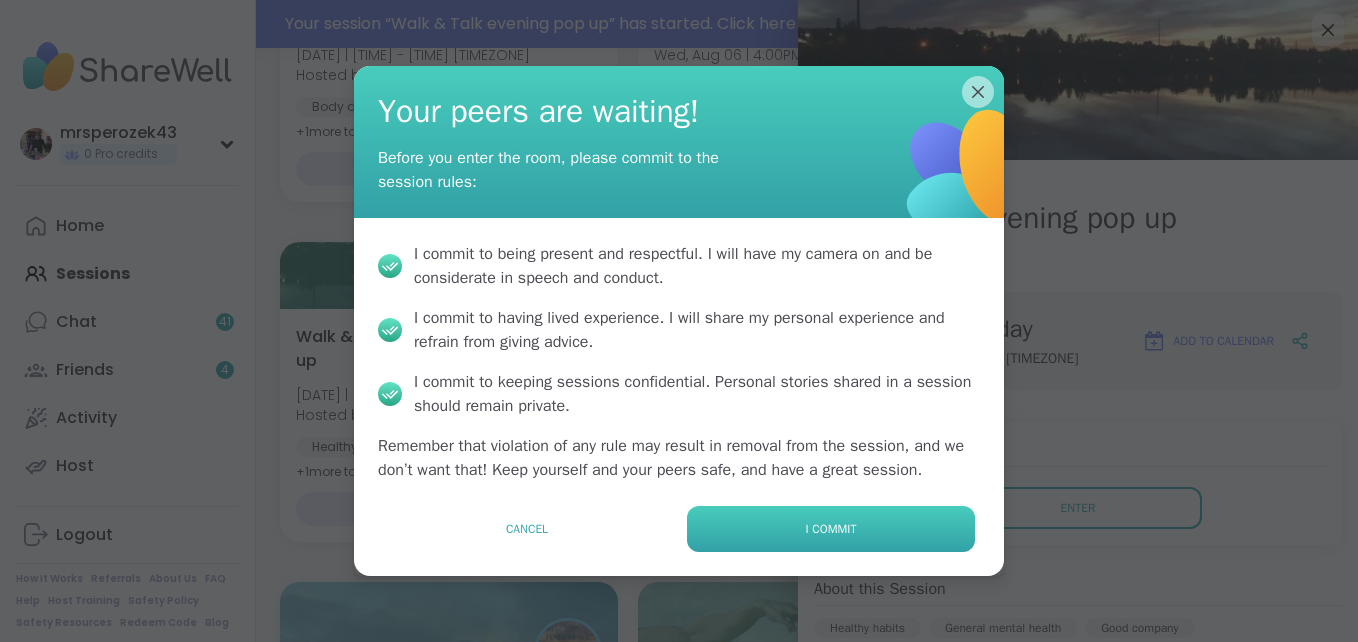 click on "I commit" at bounding box center [831, 529] 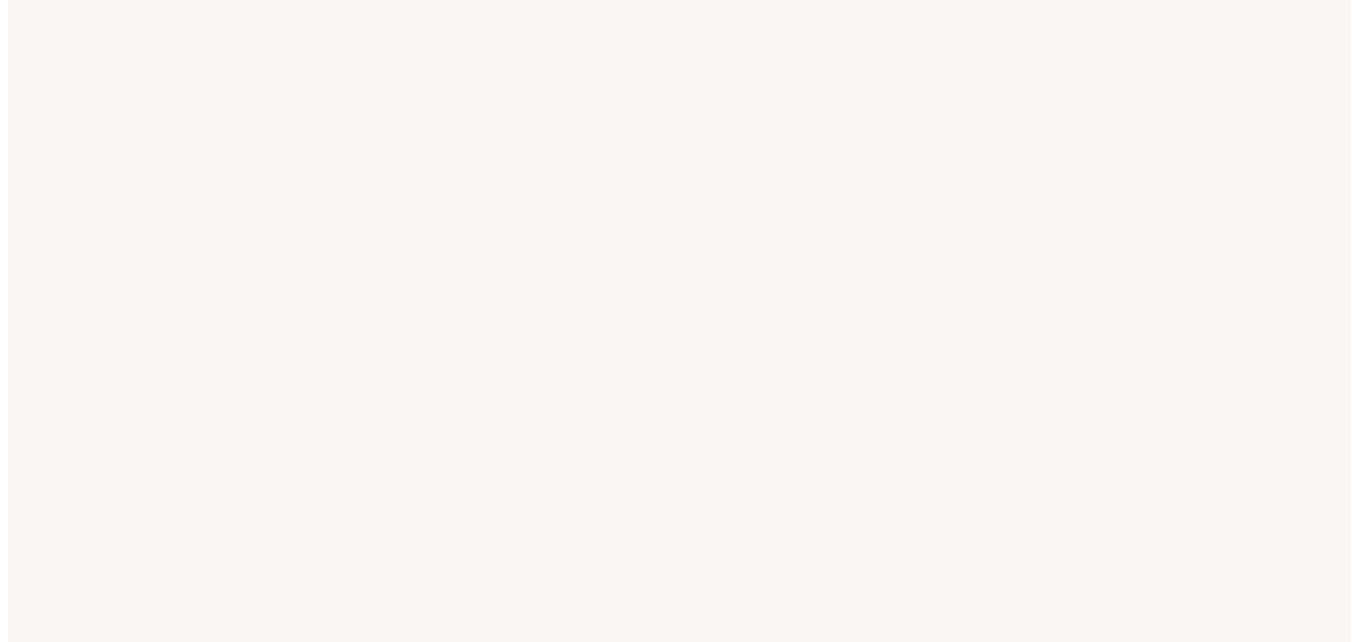 scroll, scrollTop: 0, scrollLeft: 0, axis: both 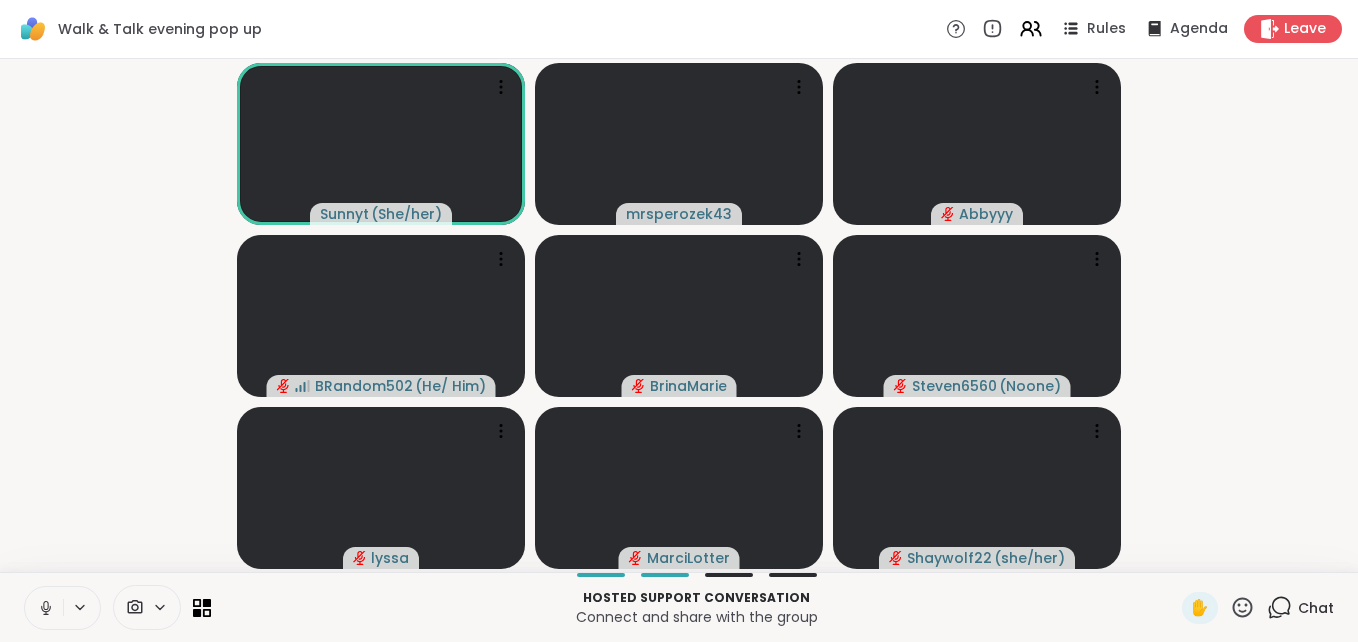 click 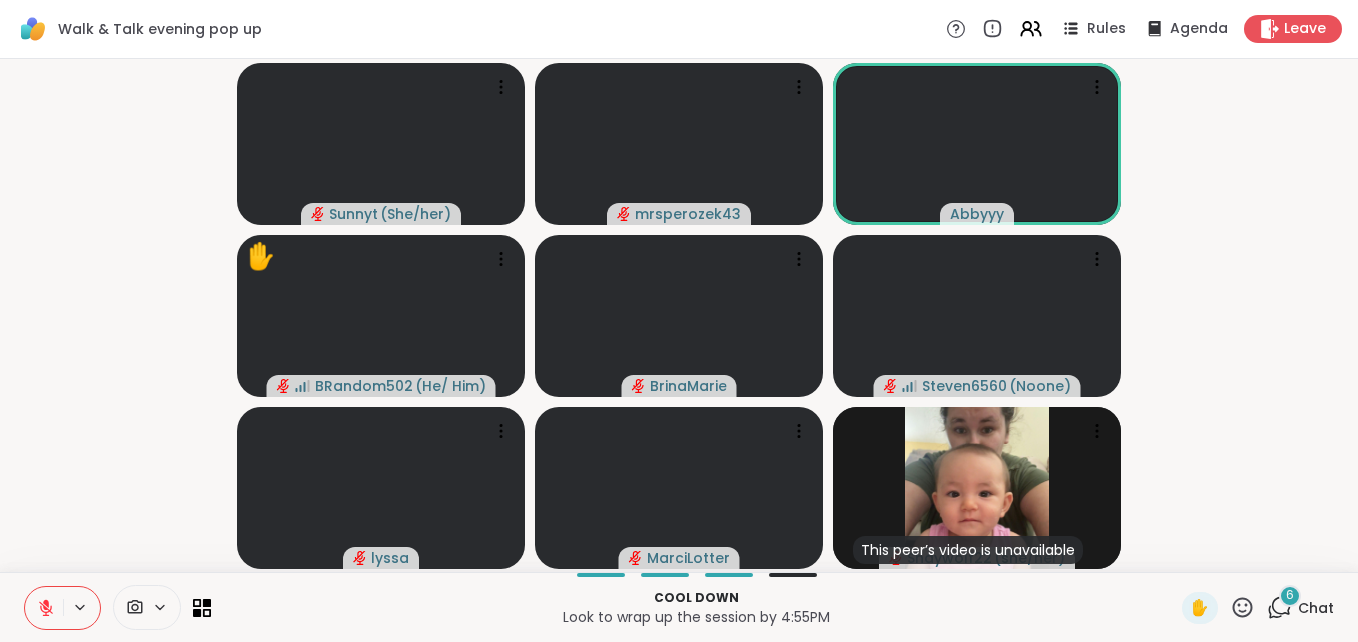 click on "6" at bounding box center (1290, 595) 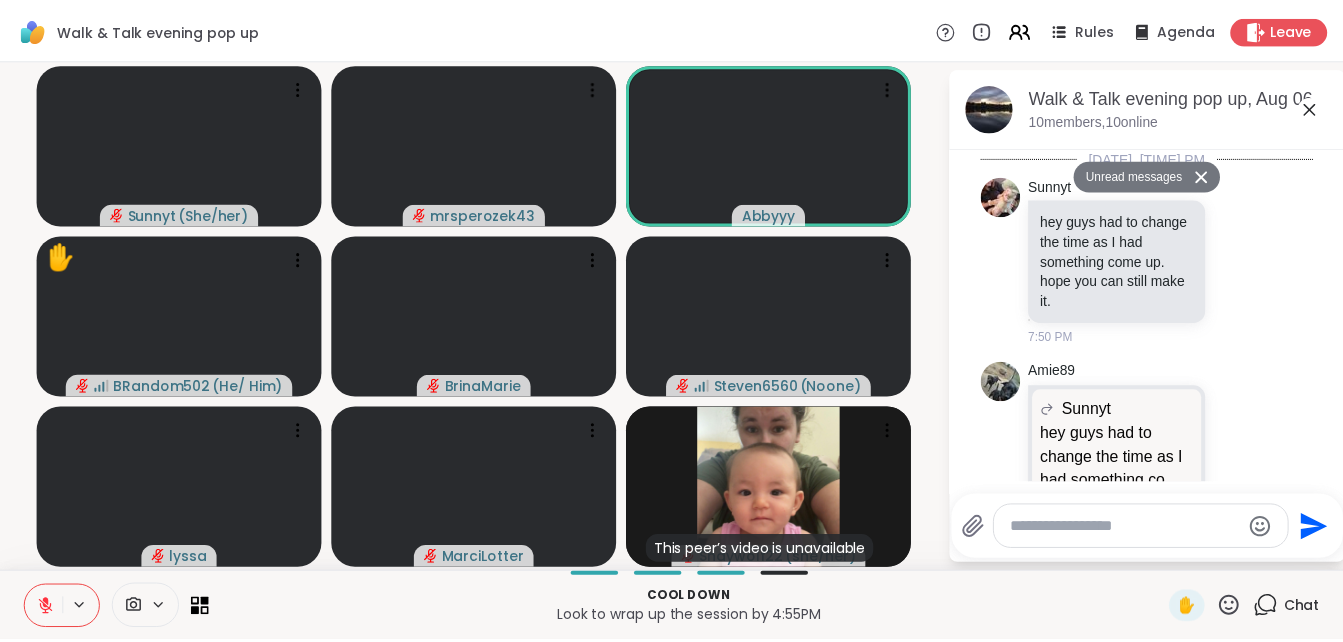 scroll, scrollTop: 4575, scrollLeft: 0, axis: vertical 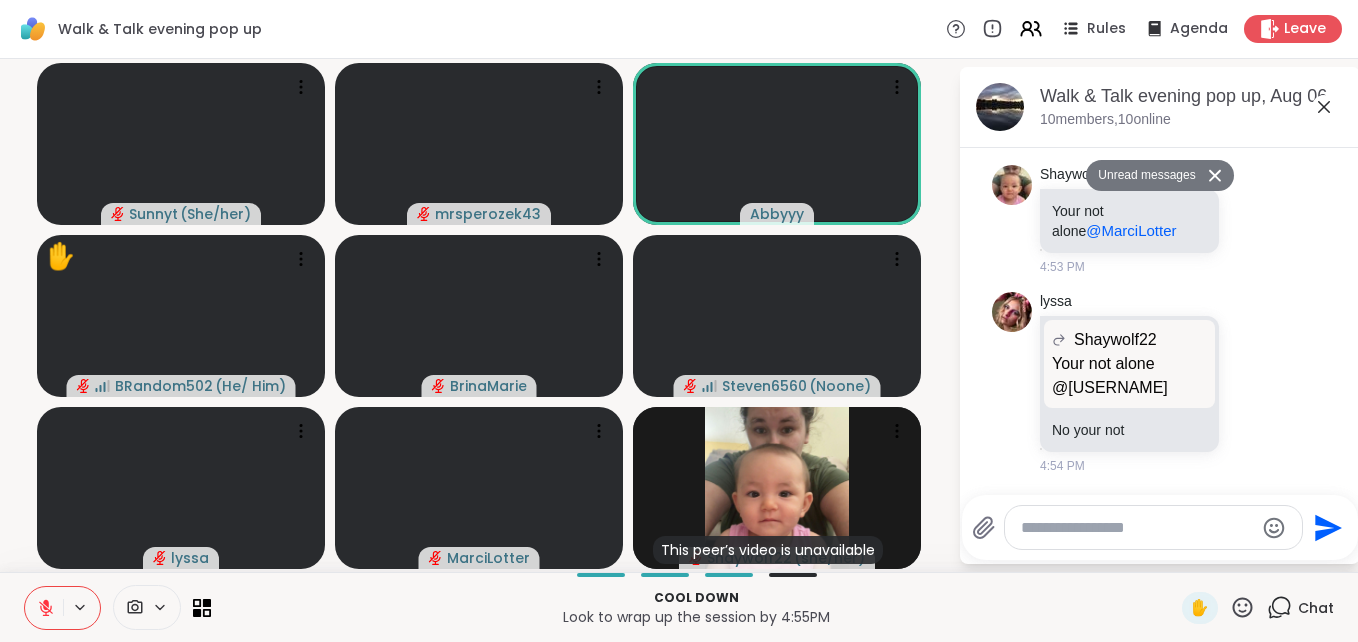 click 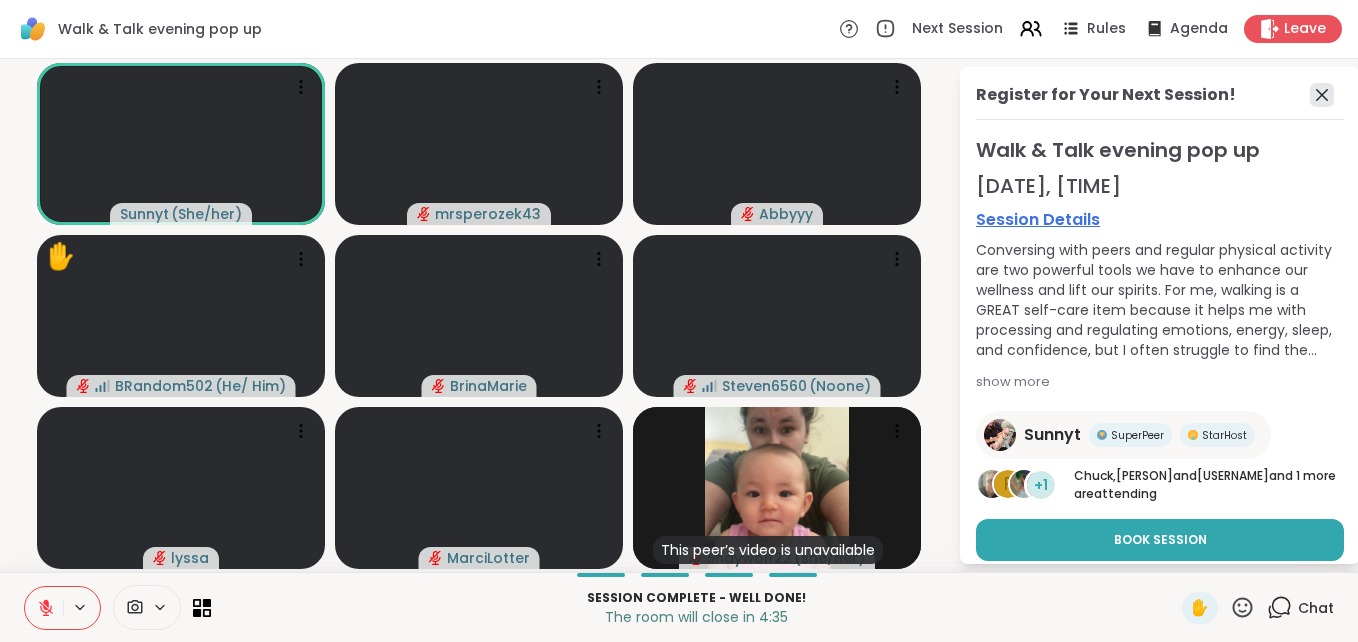 click 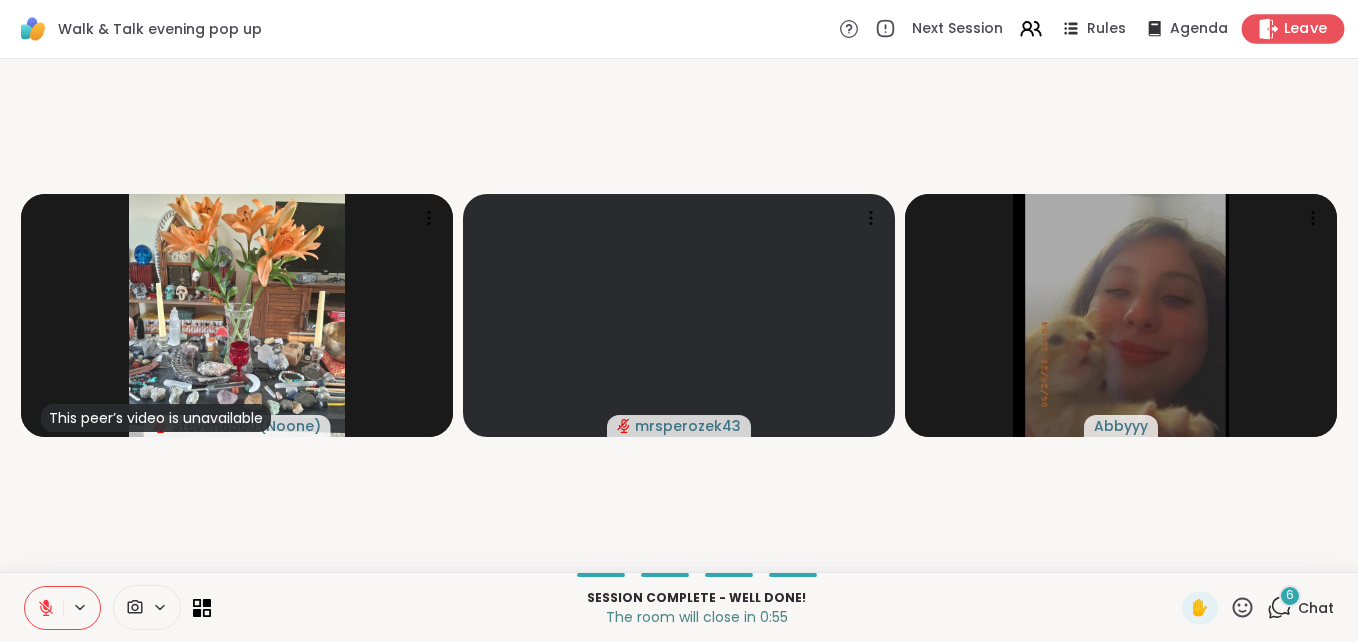 click on "Leave" at bounding box center [1306, 29] 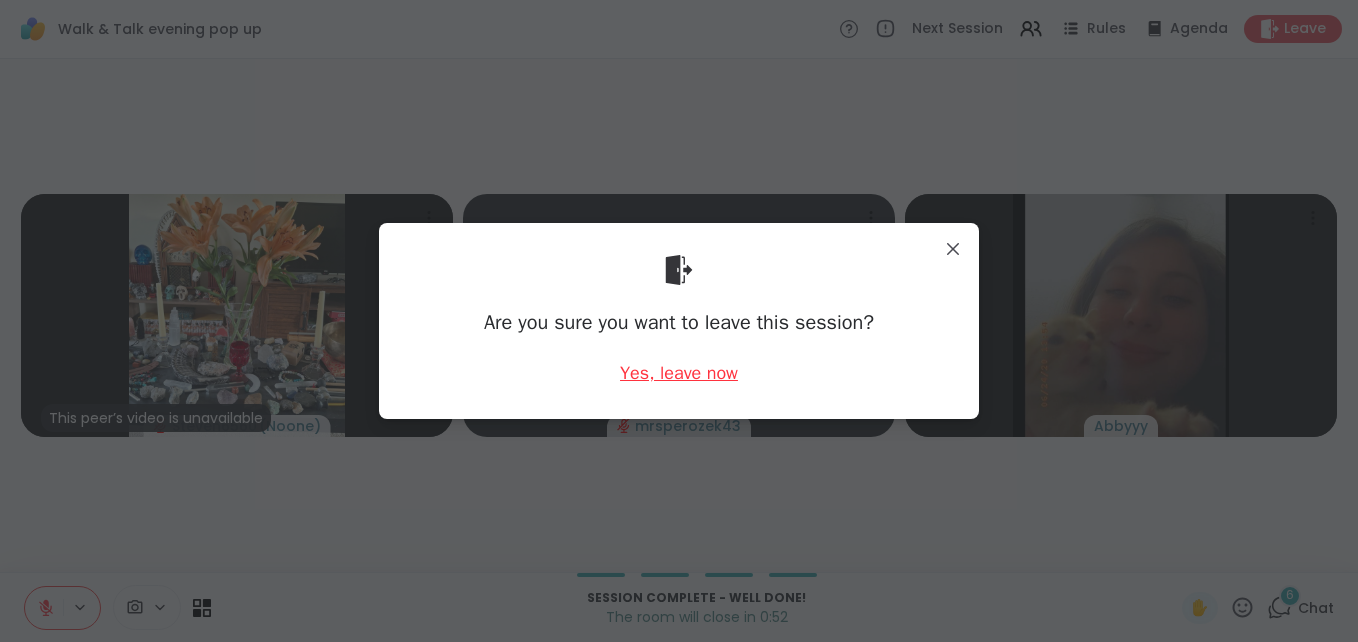 click on "Yes, leave now" at bounding box center (679, 373) 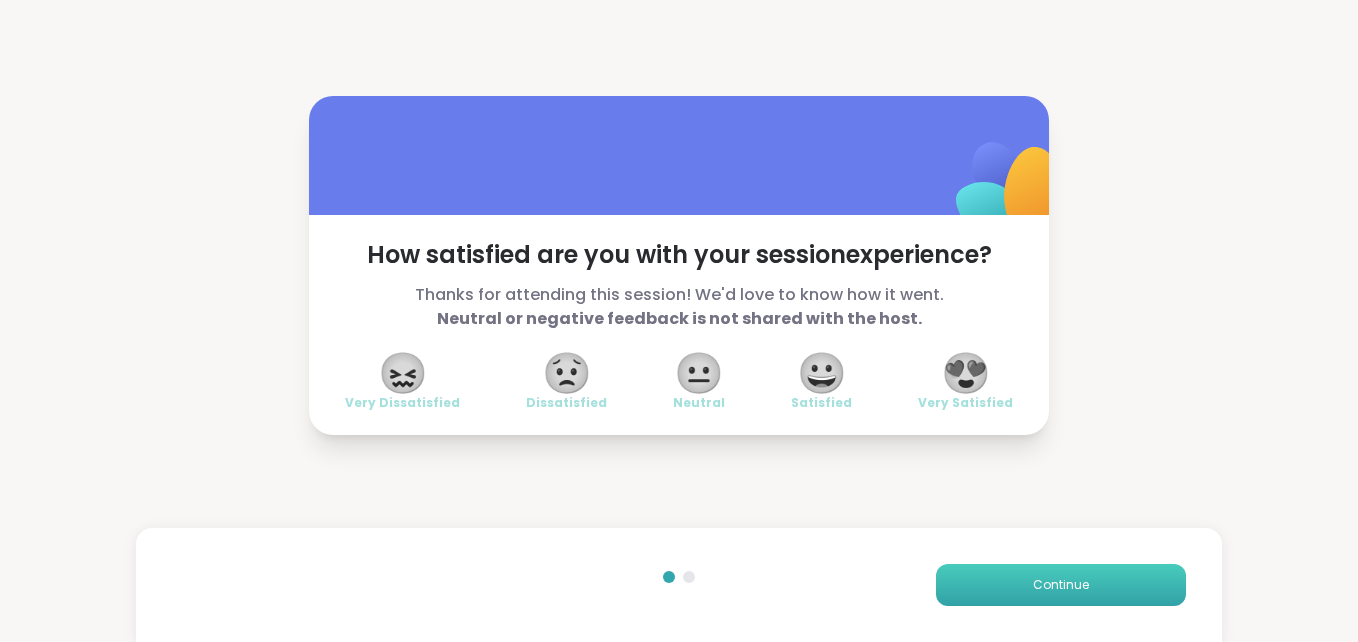 click on "Continue" at bounding box center (1061, 585) 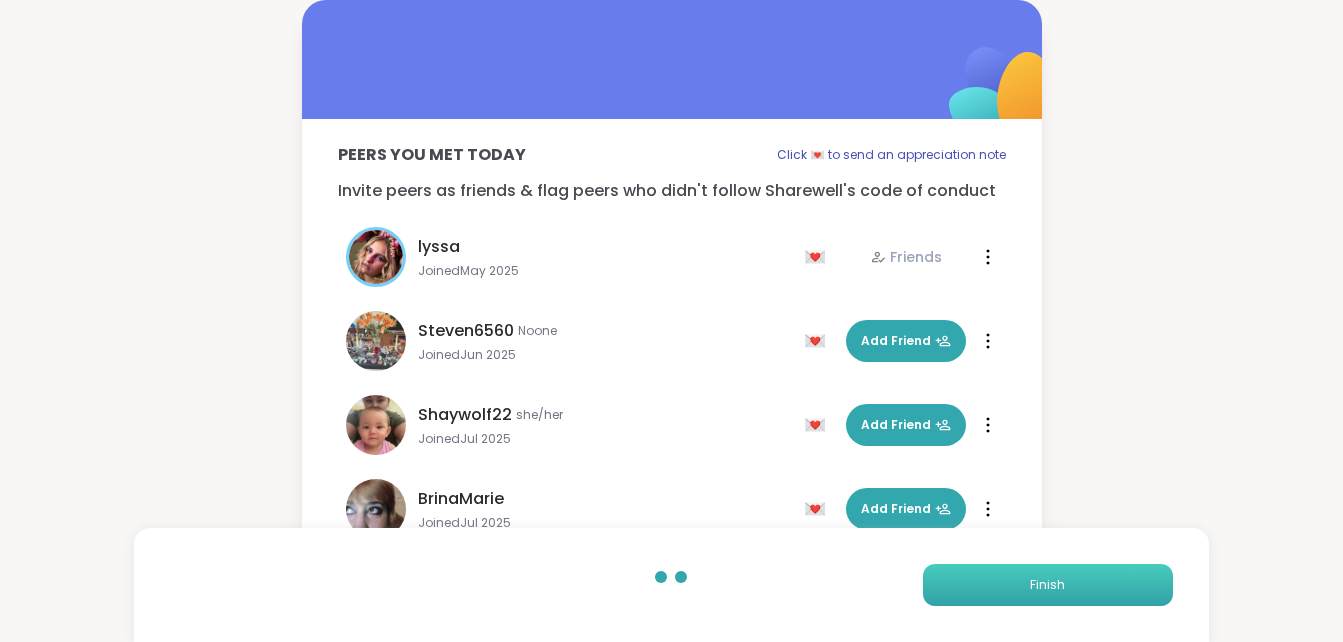 click on "Finish" at bounding box center [1048, 585] 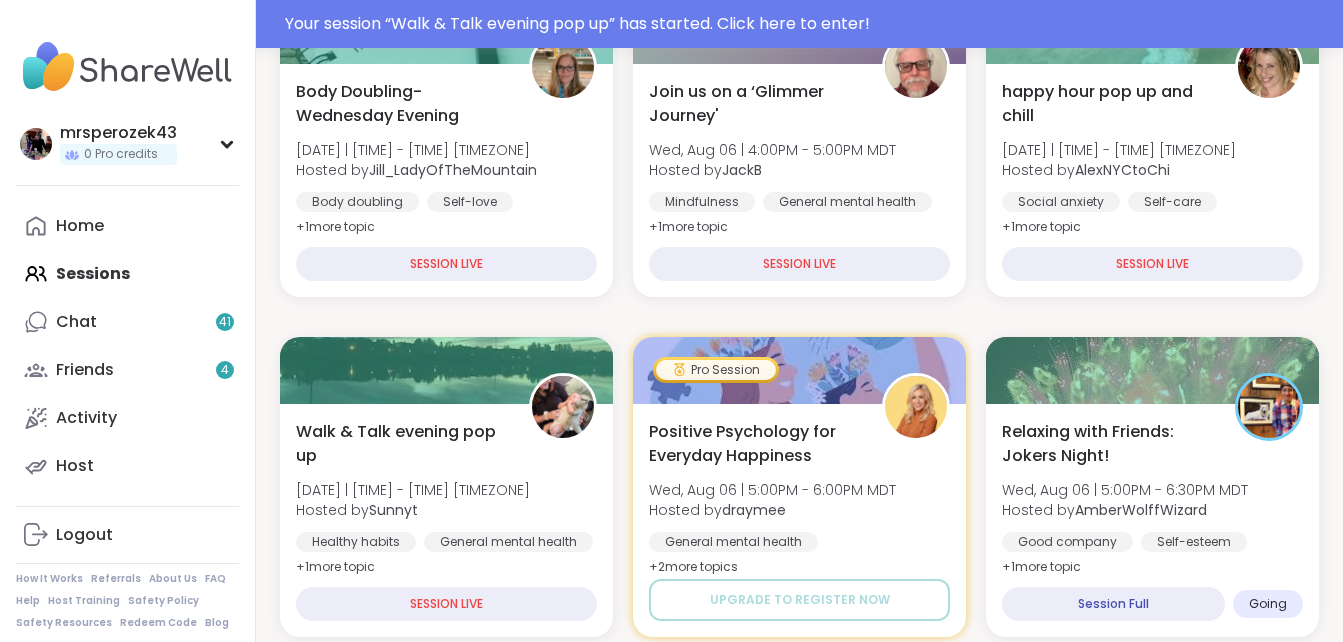 scroll, scrollTop: 546, scrollLeft: 0, axis: vertical 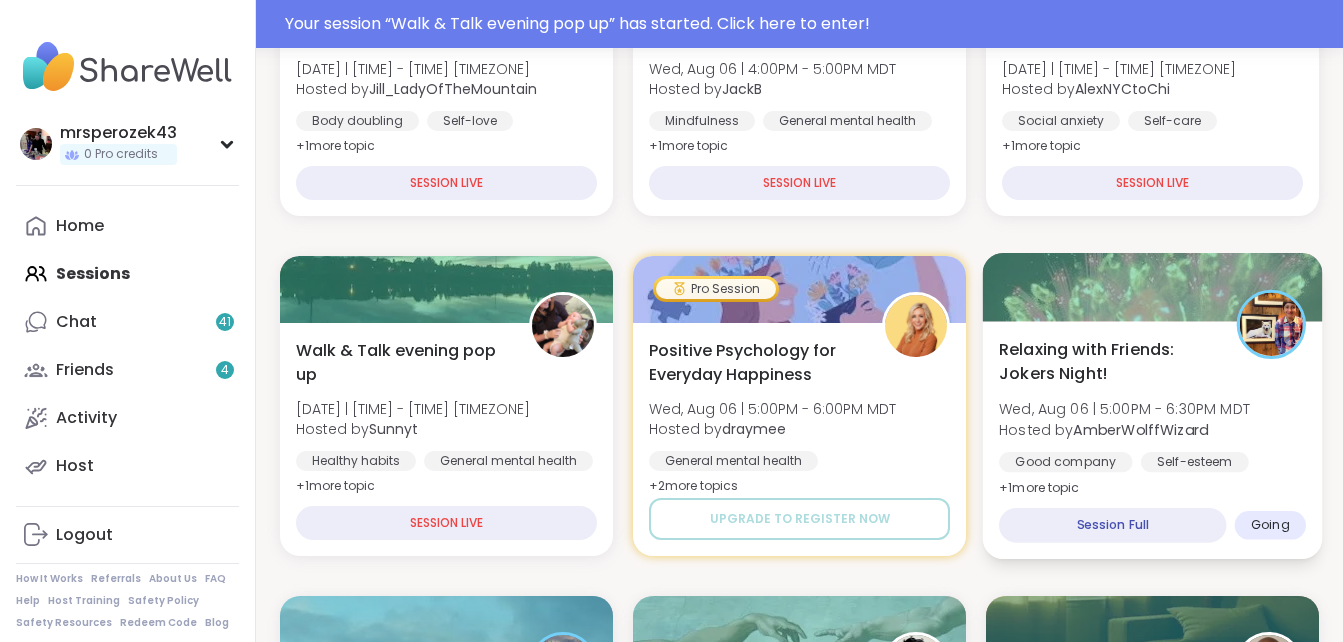 click on "Wed, Aug 06 | 5:00PM - 6:30PM MDT" at bounding box center [1124, 409] 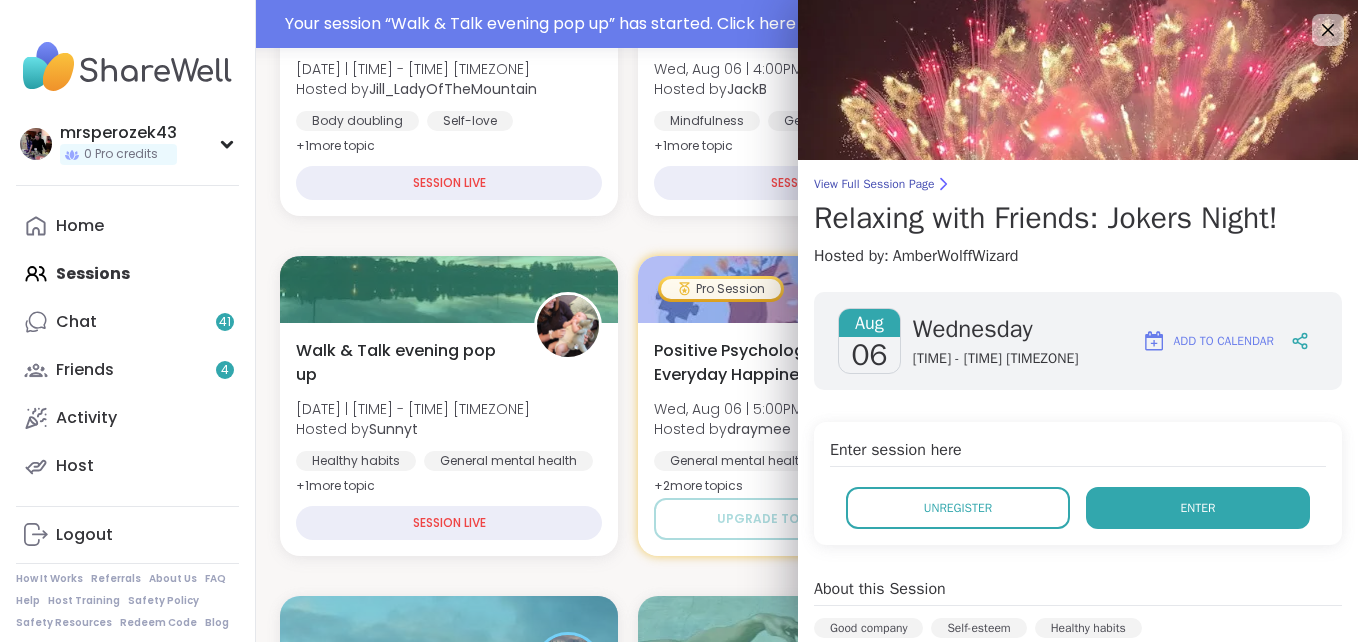click on "Enter" at bounding box center (1198, 508) 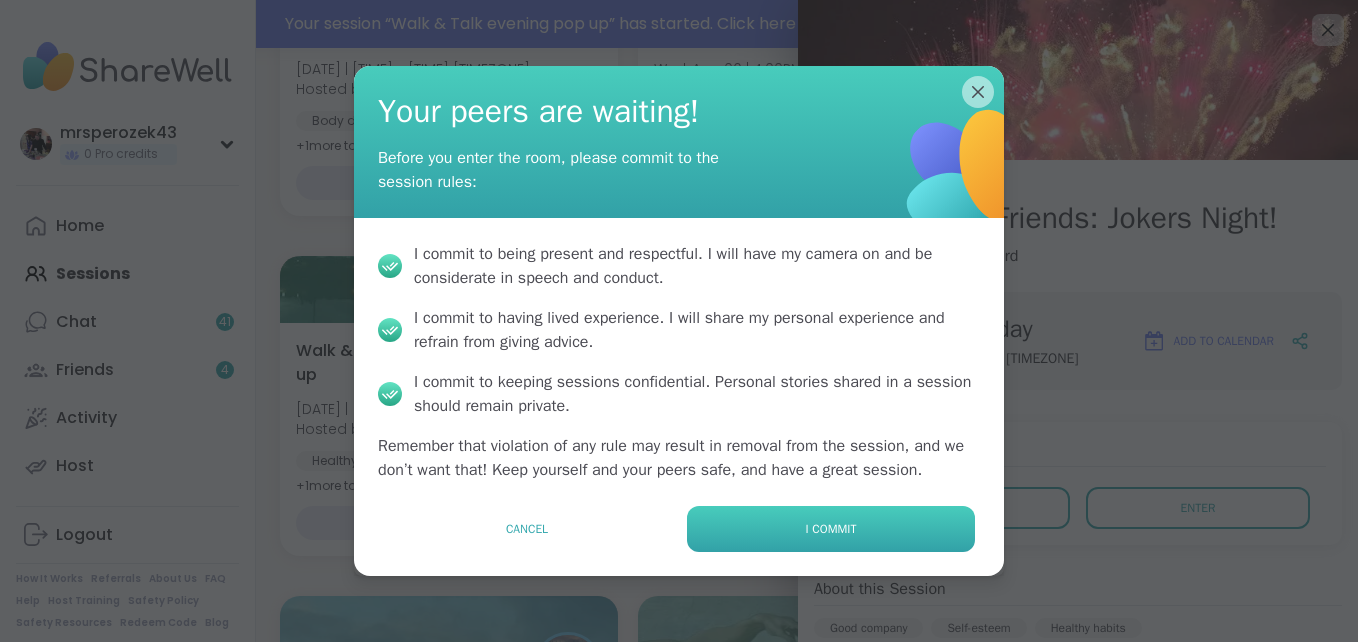 click on "I commit" at bounding box center (831, 529) 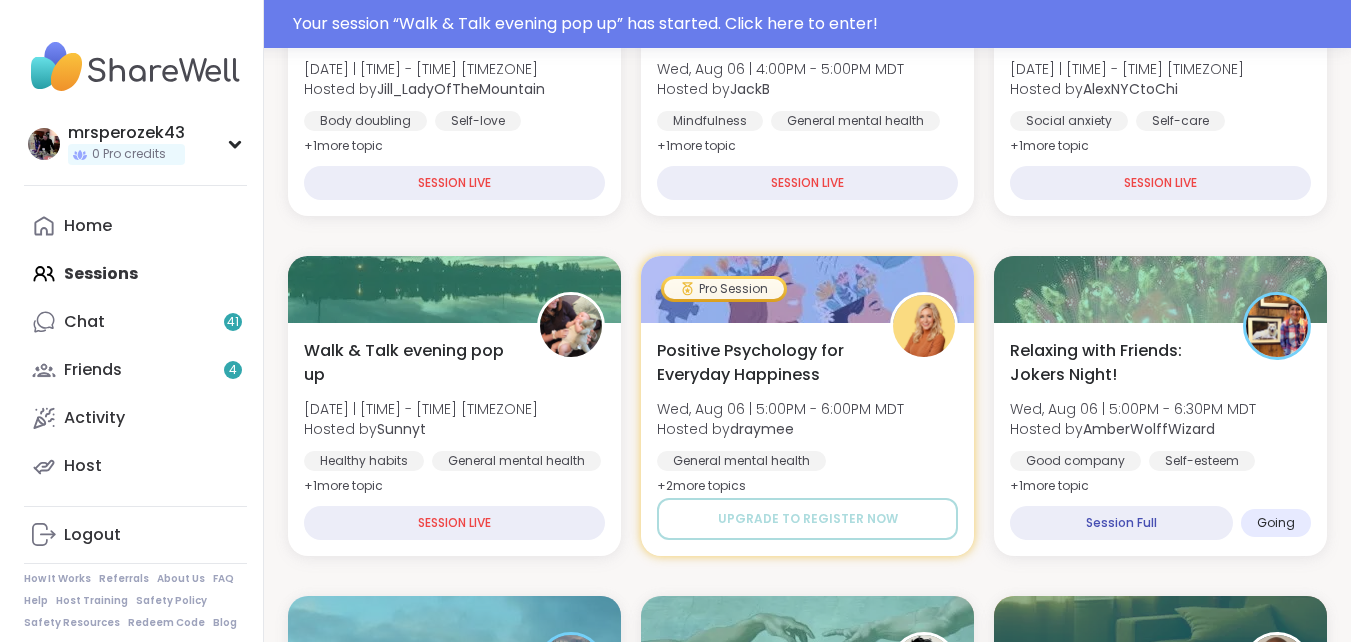 scroll, scrollTop: 0, scrollLeft: 0, axis: both 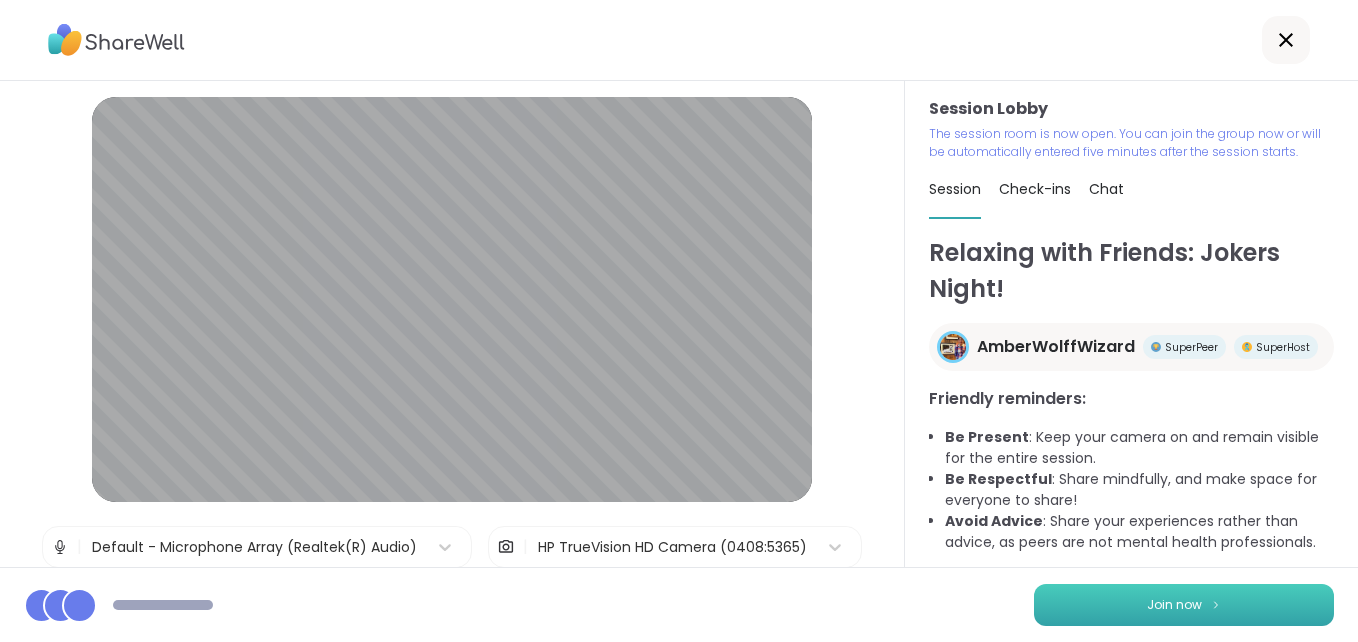 click on "Join now" at bounding box center (1184, 605) 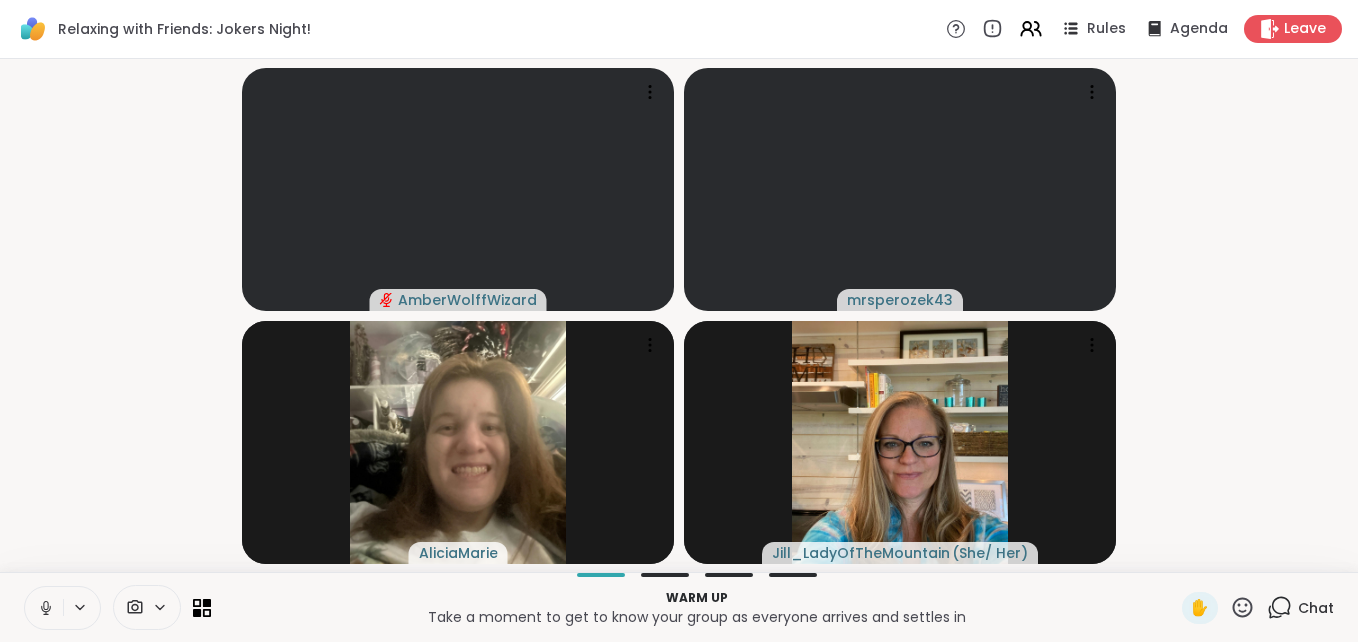 click 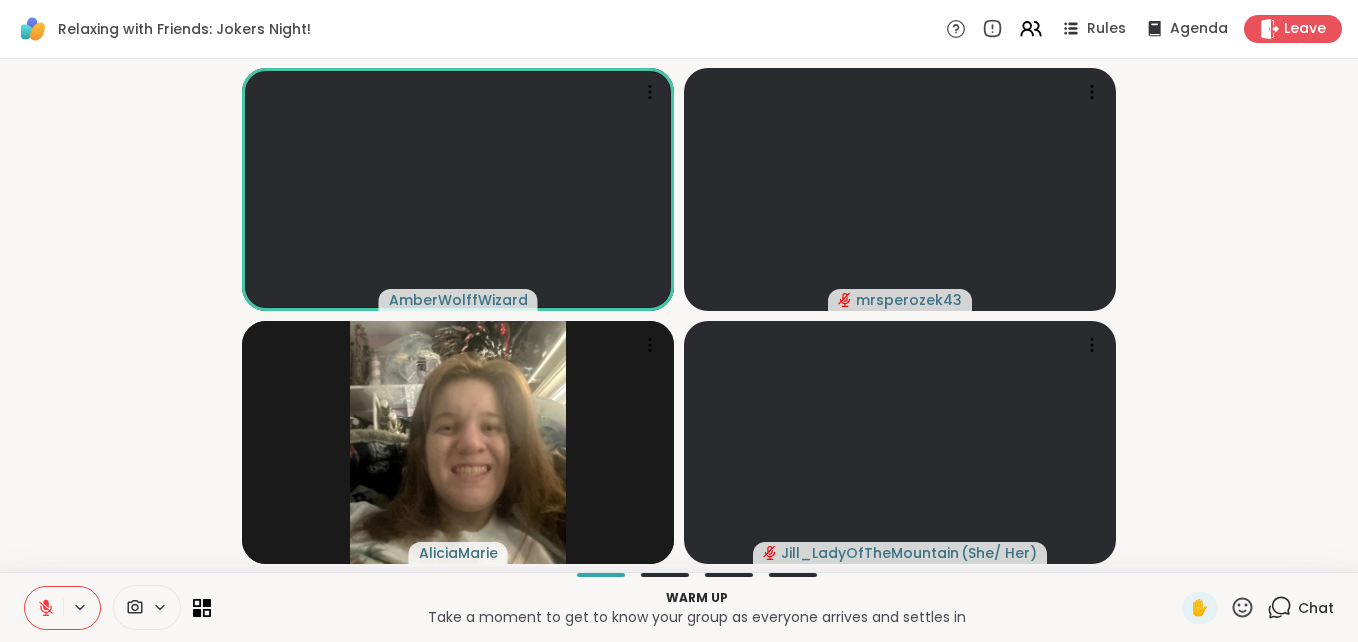 click 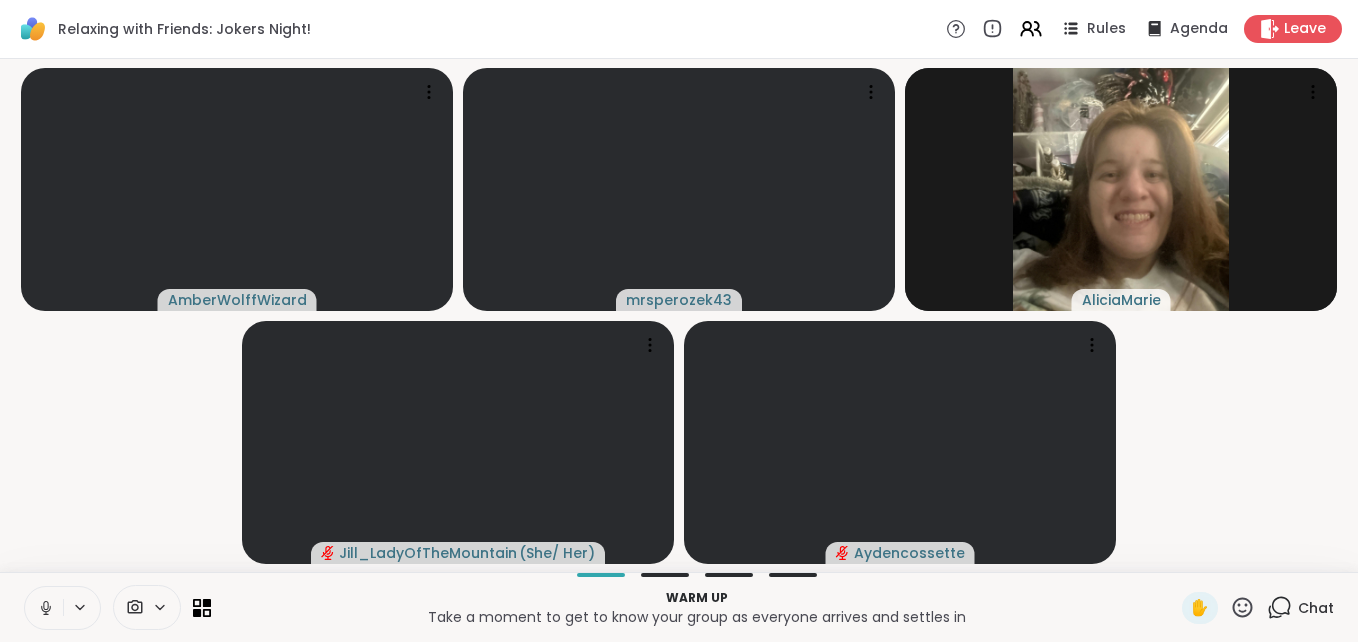 click 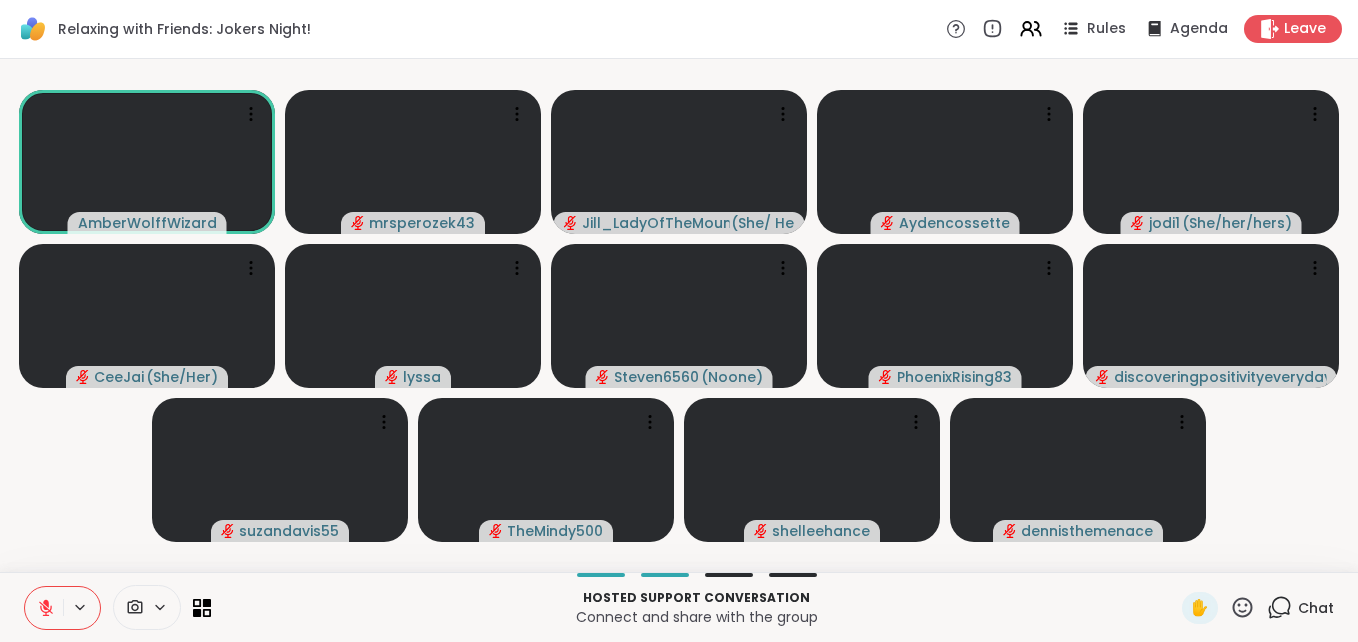 type 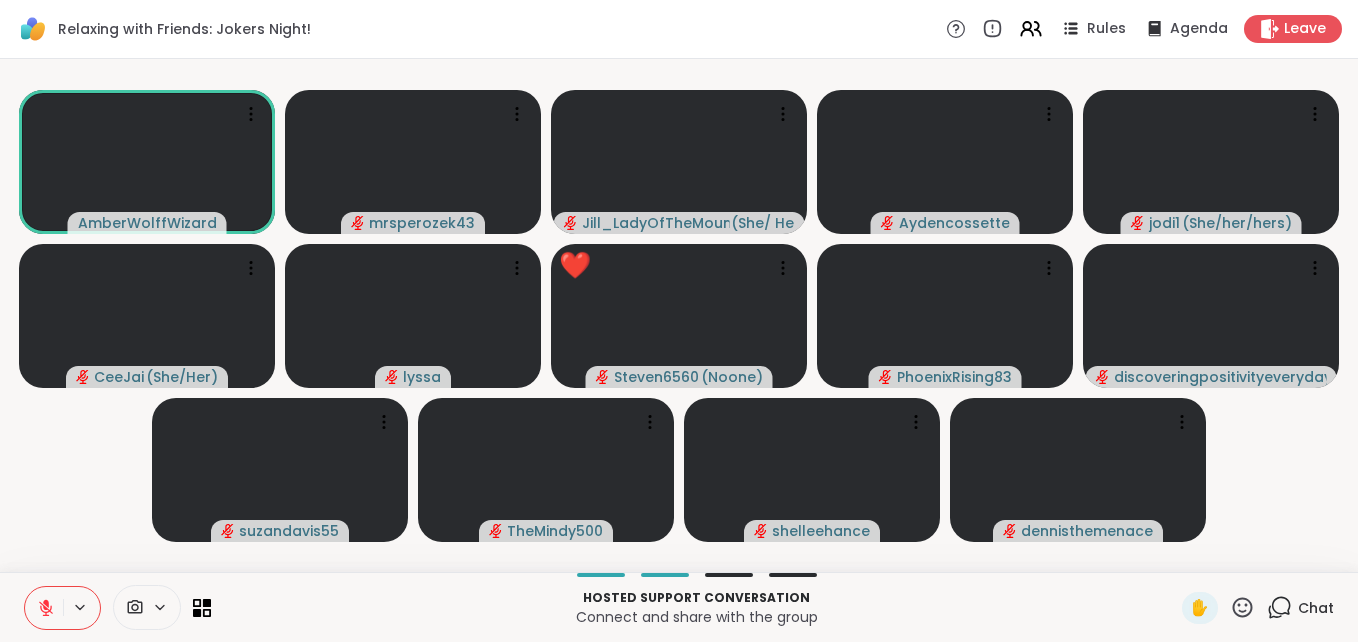 click 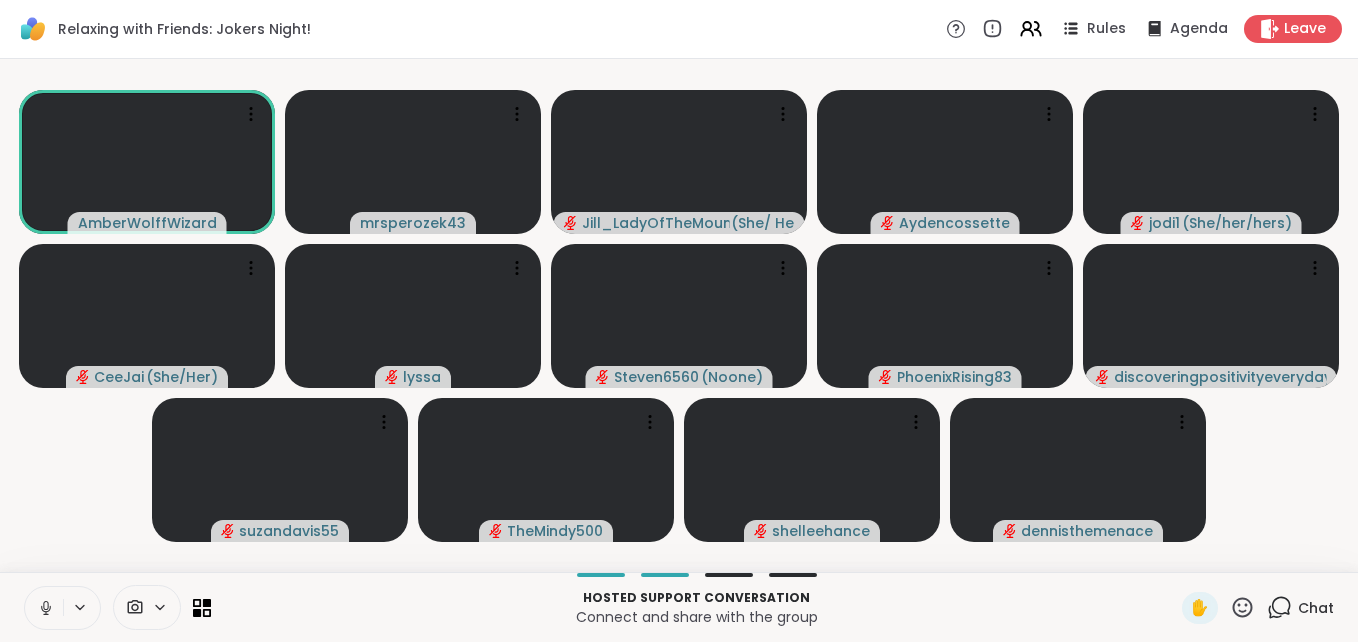 drag, startPoint x: 41, startPoint y: 610, endPoint x: 28, endPoint y: 617, distance: 14.764823 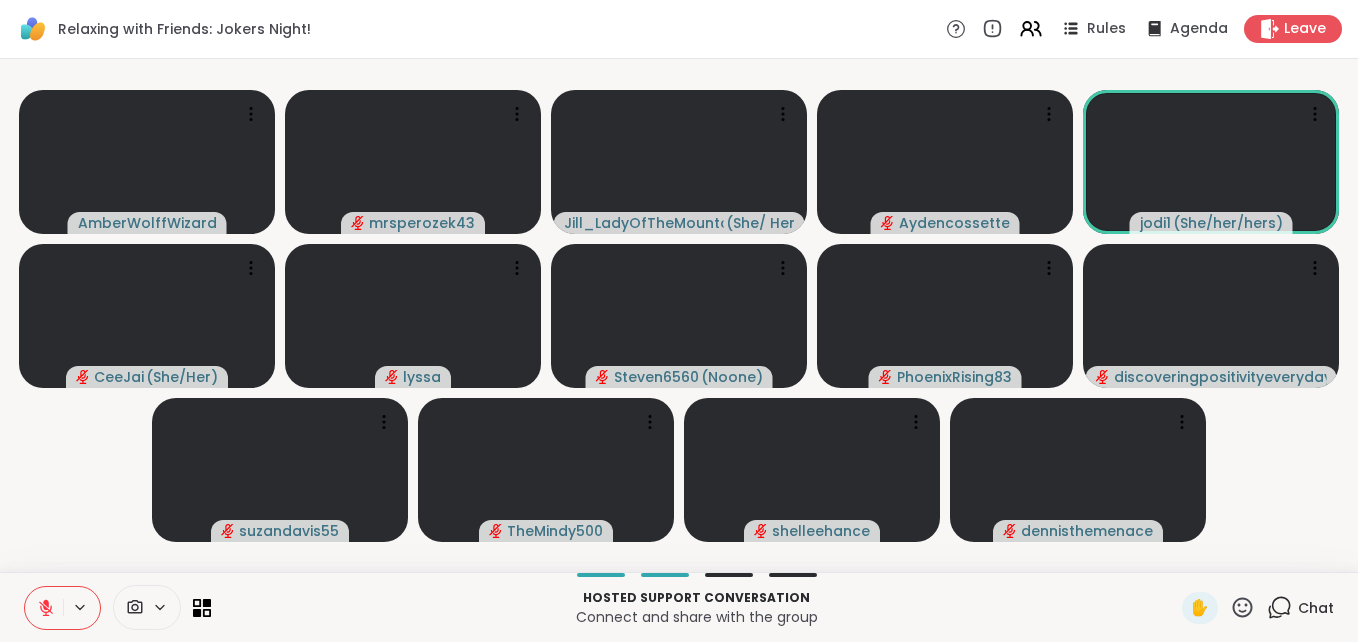 click 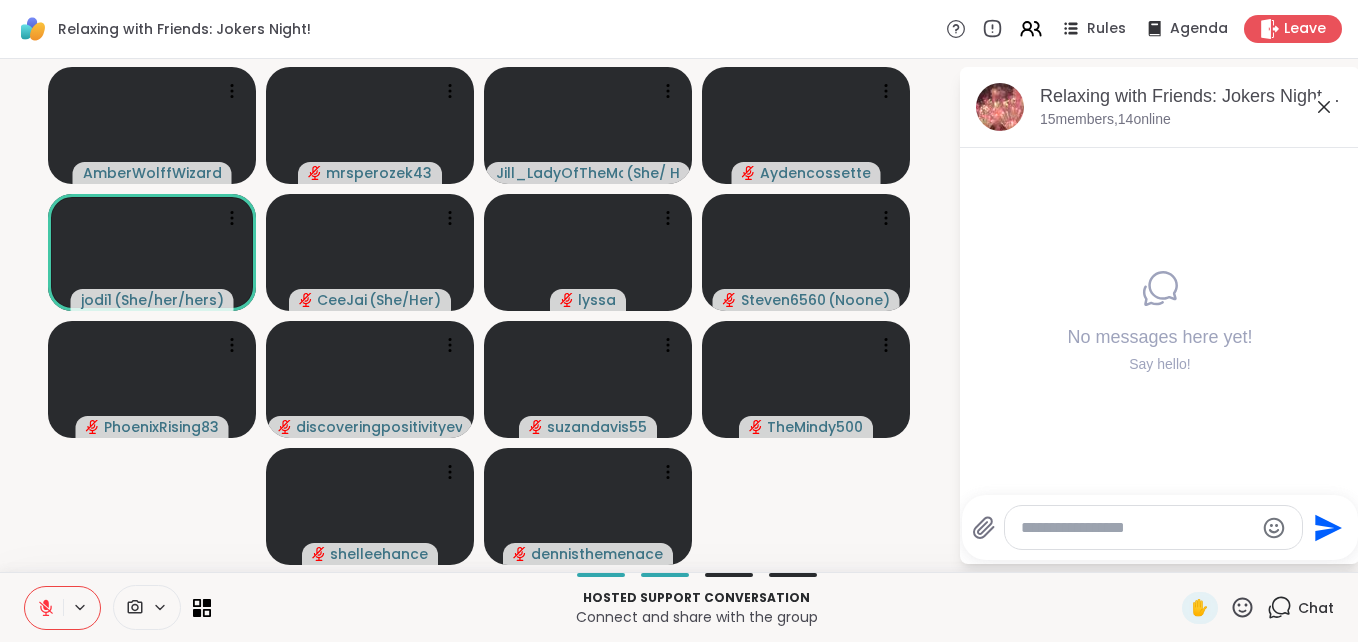 click at bounding box center (1137, 528) 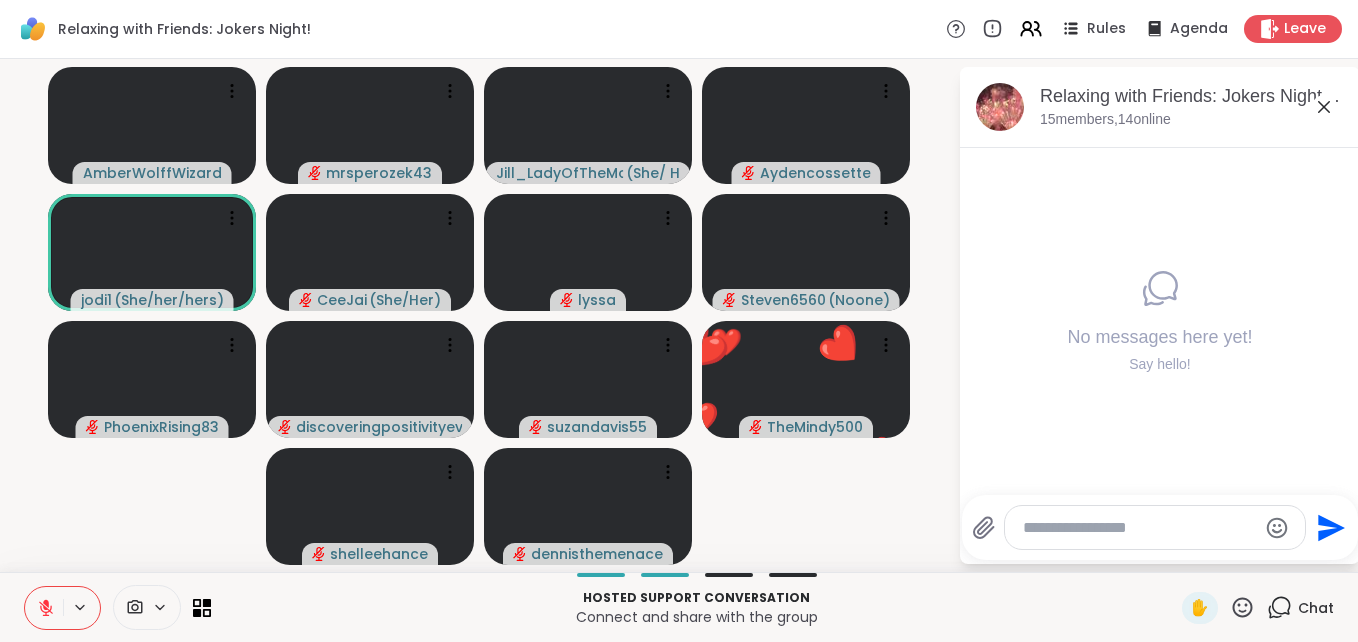 type on "*" 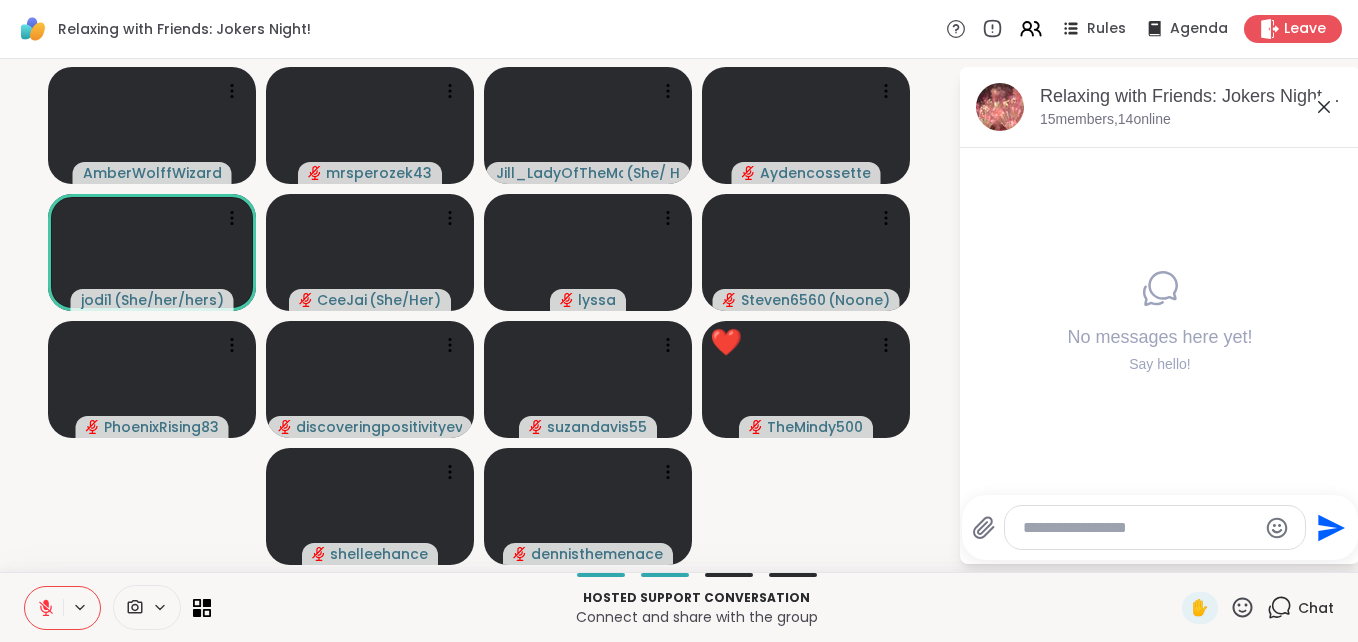 type on "*" 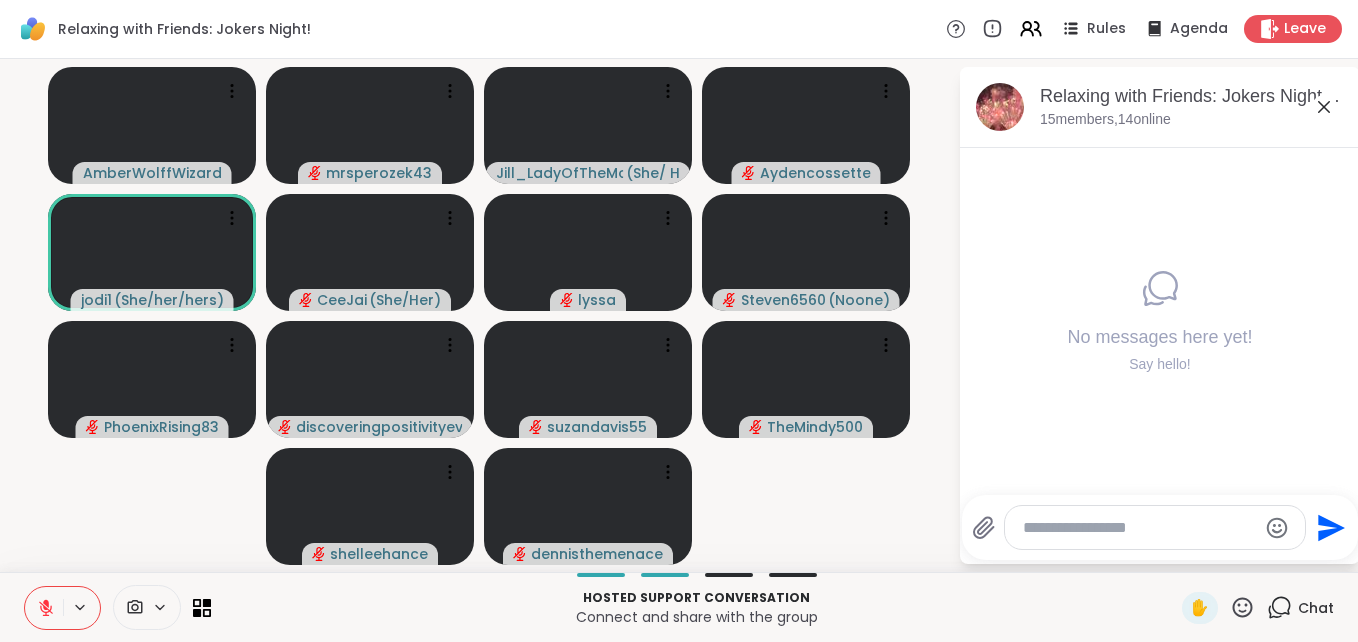 type on "*" 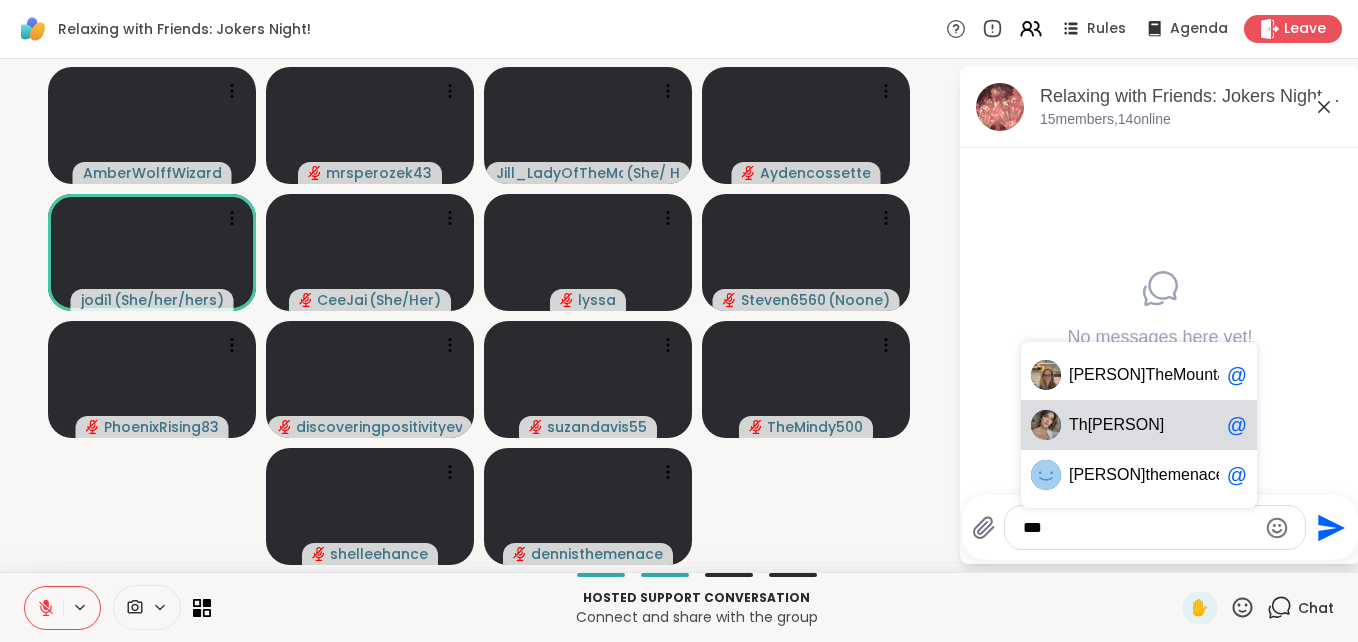 click on "[PERSON]" at bounding box center [1126, 425] 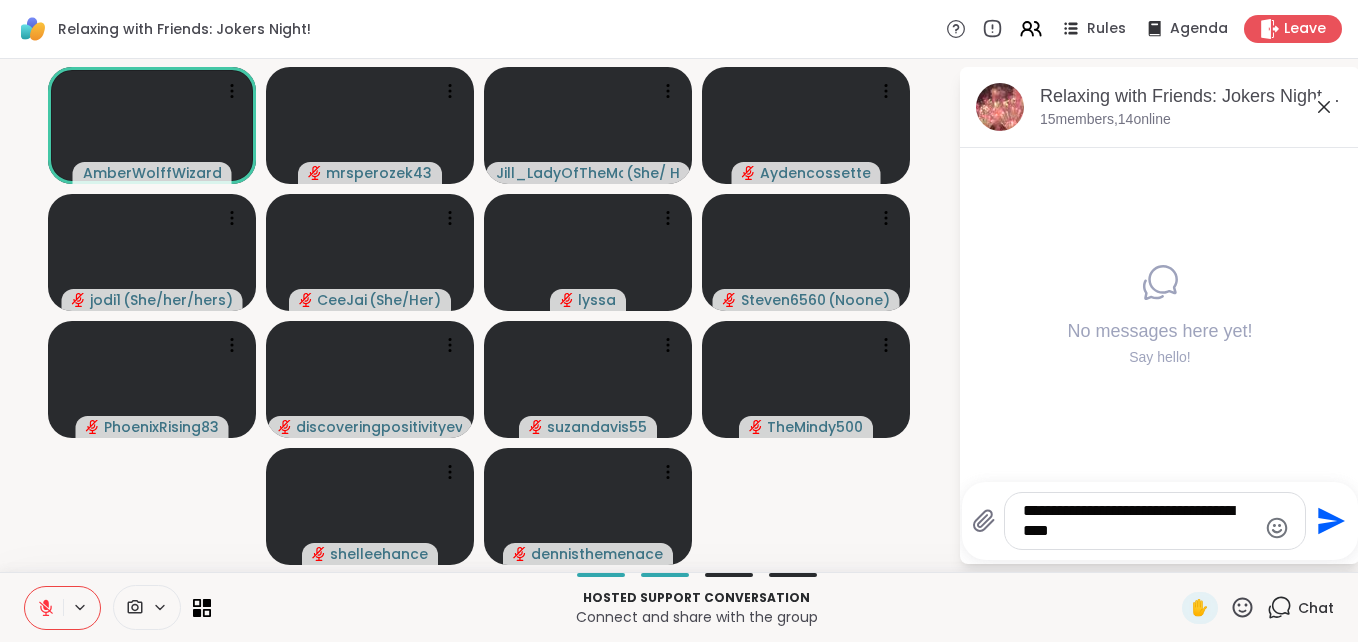 type on "**********" 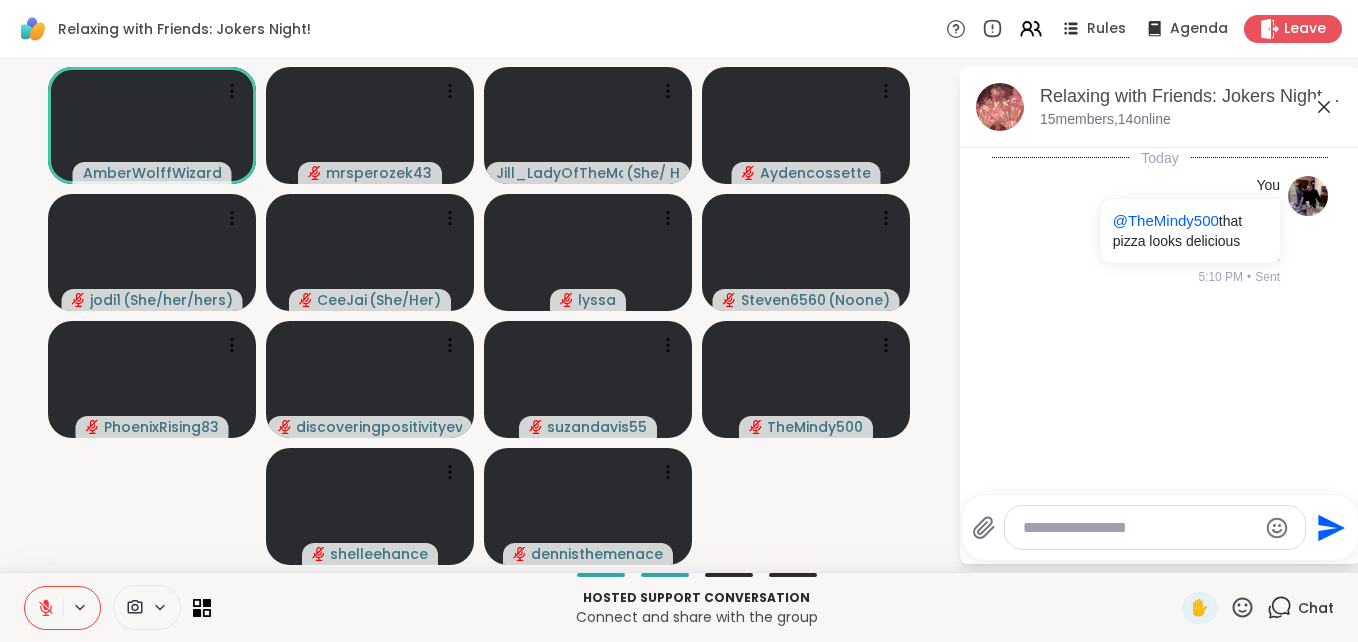 click 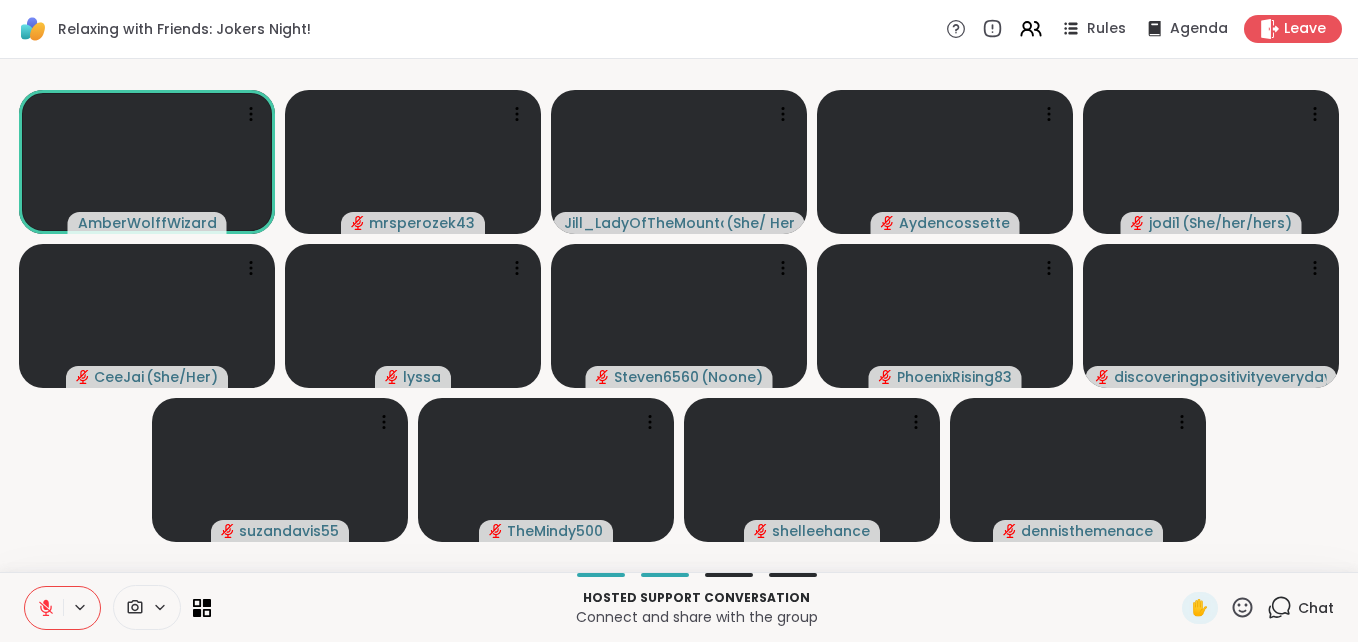 click 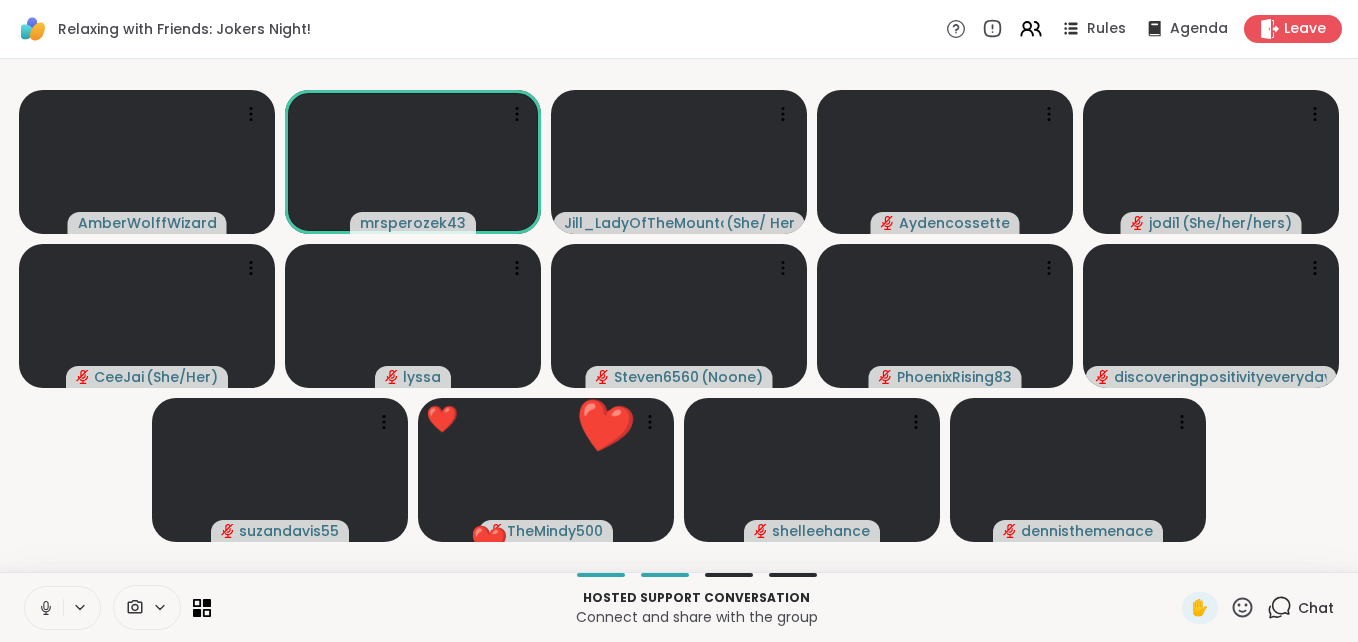 click 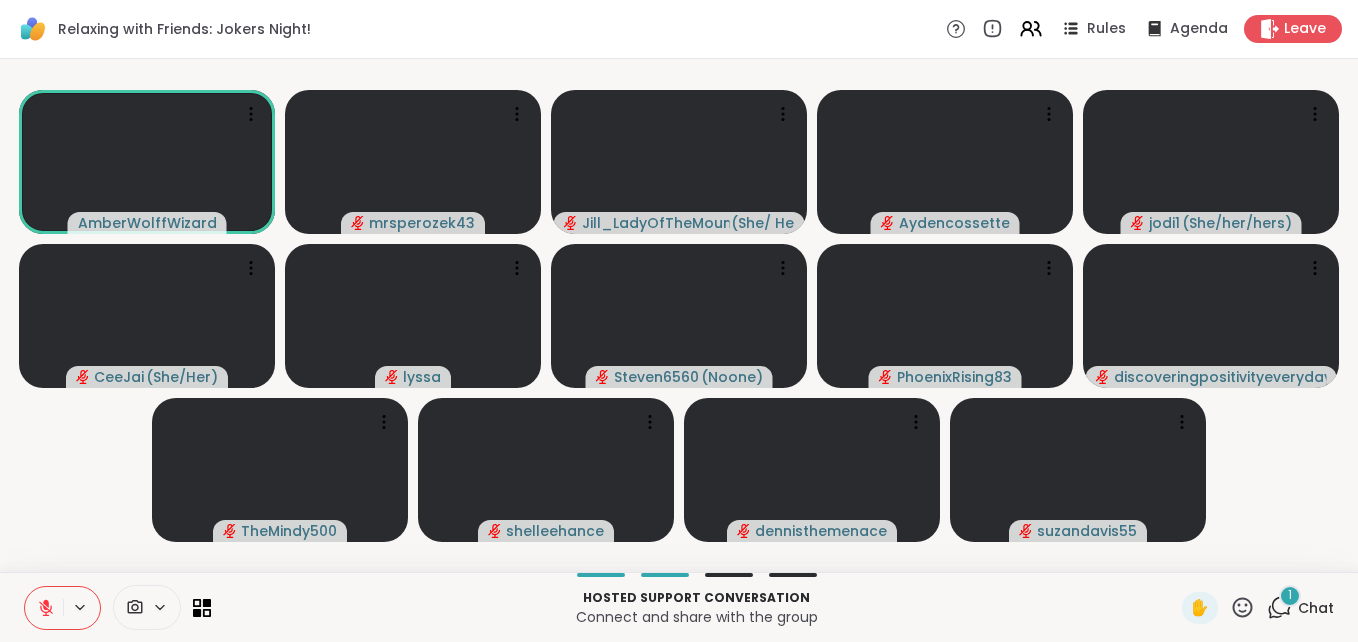click on "1" at bounding box center (1290, 596) 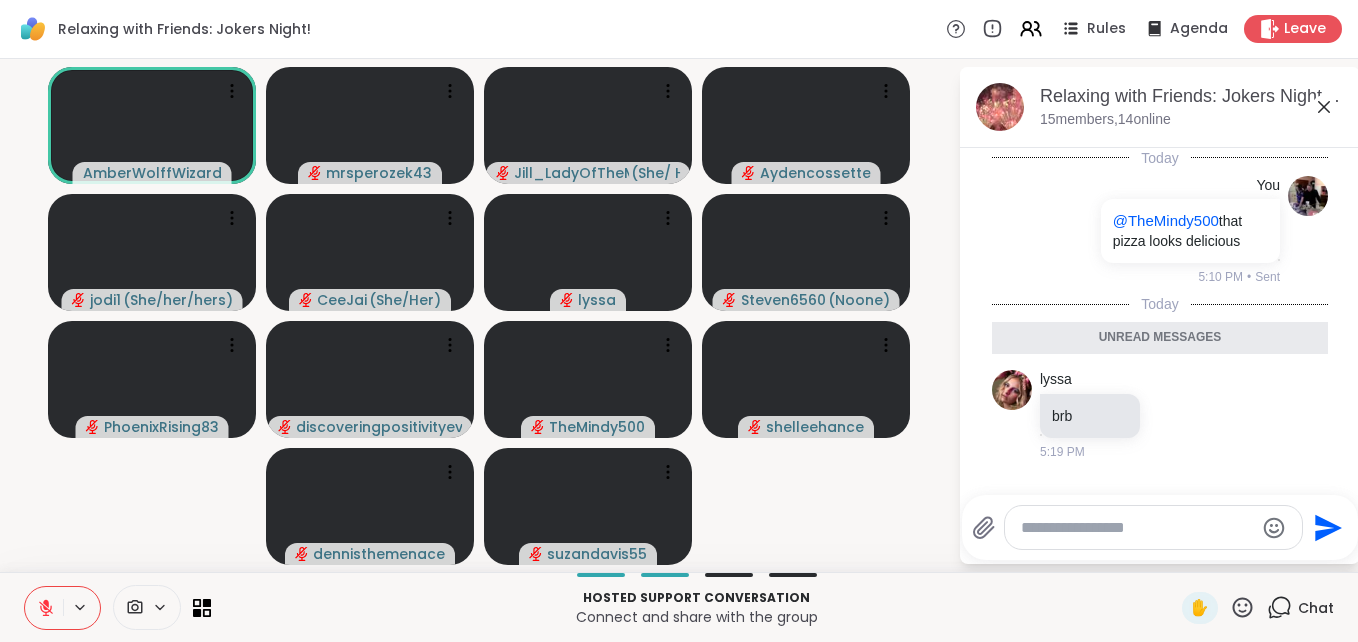 click 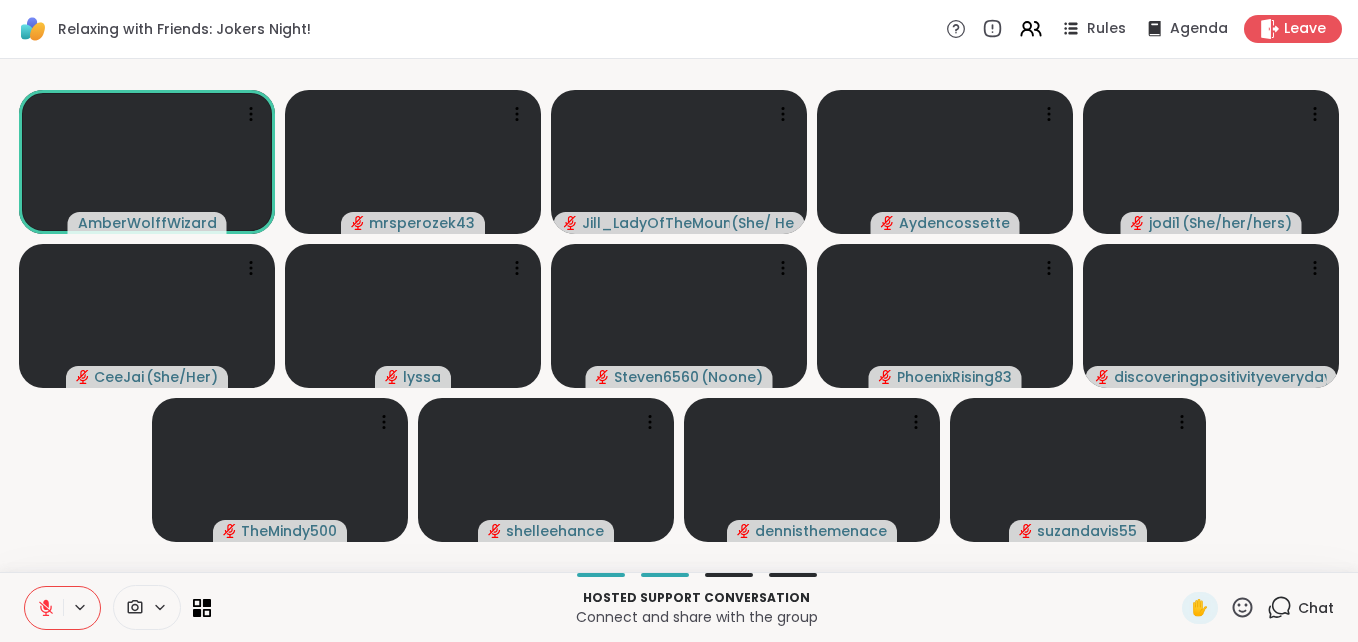 click 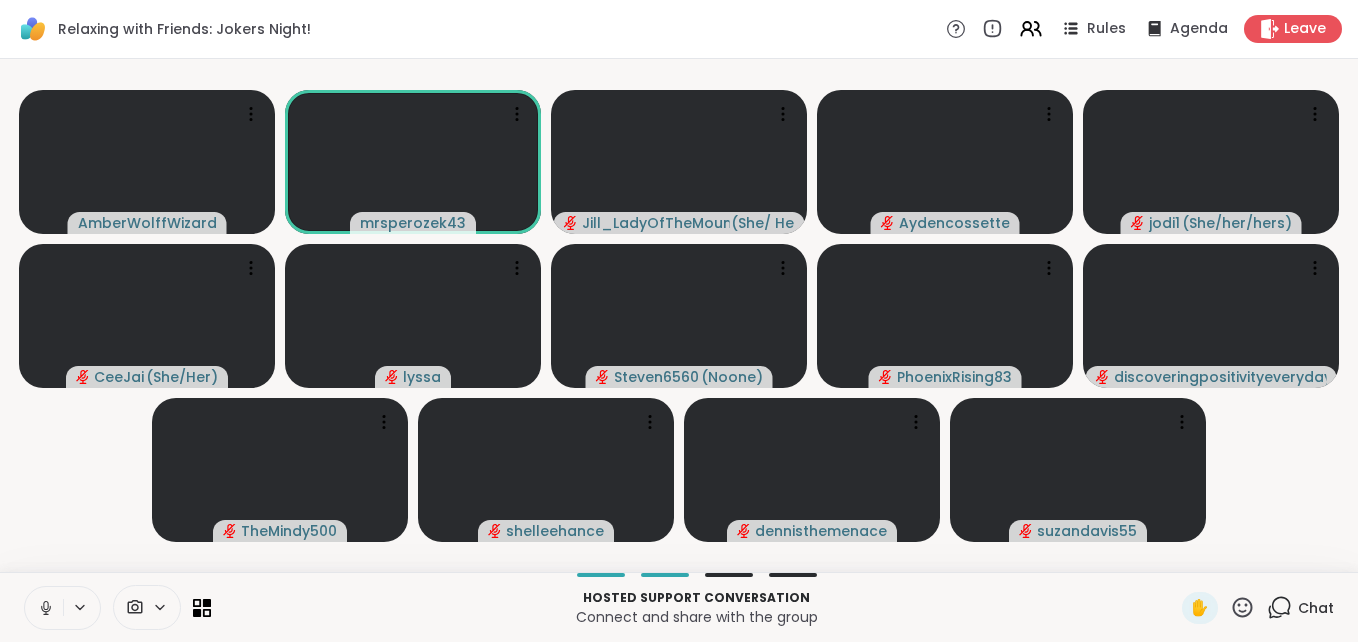 click 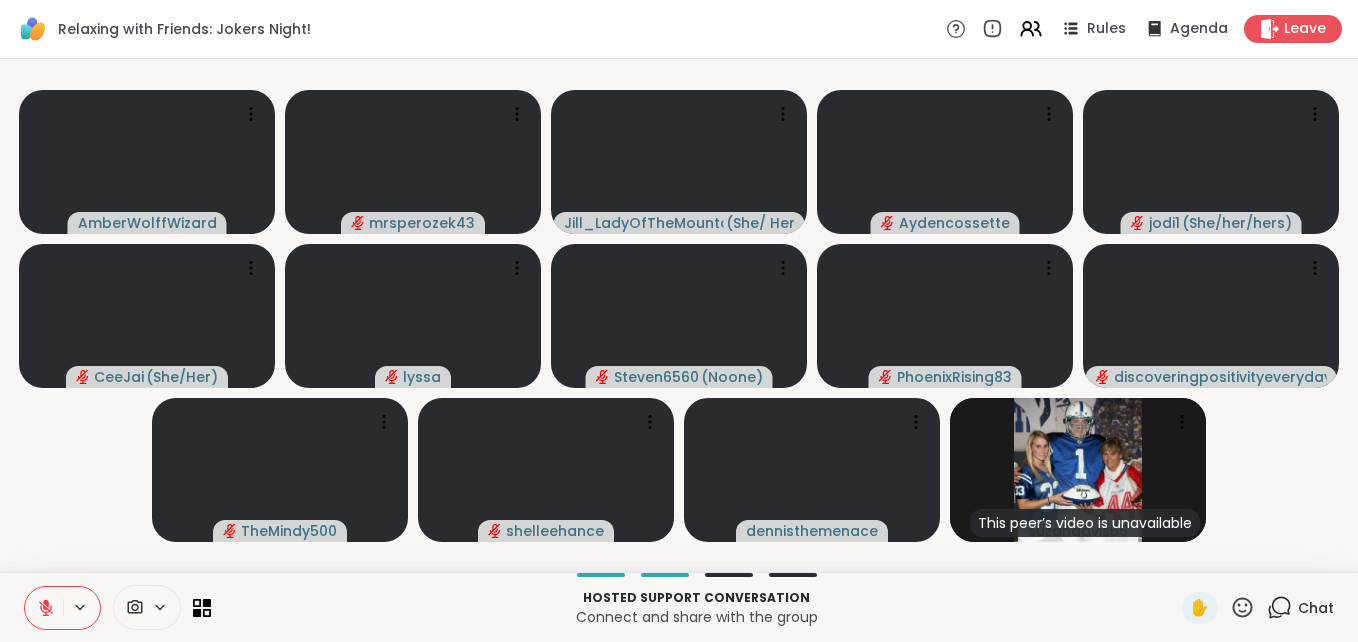 click 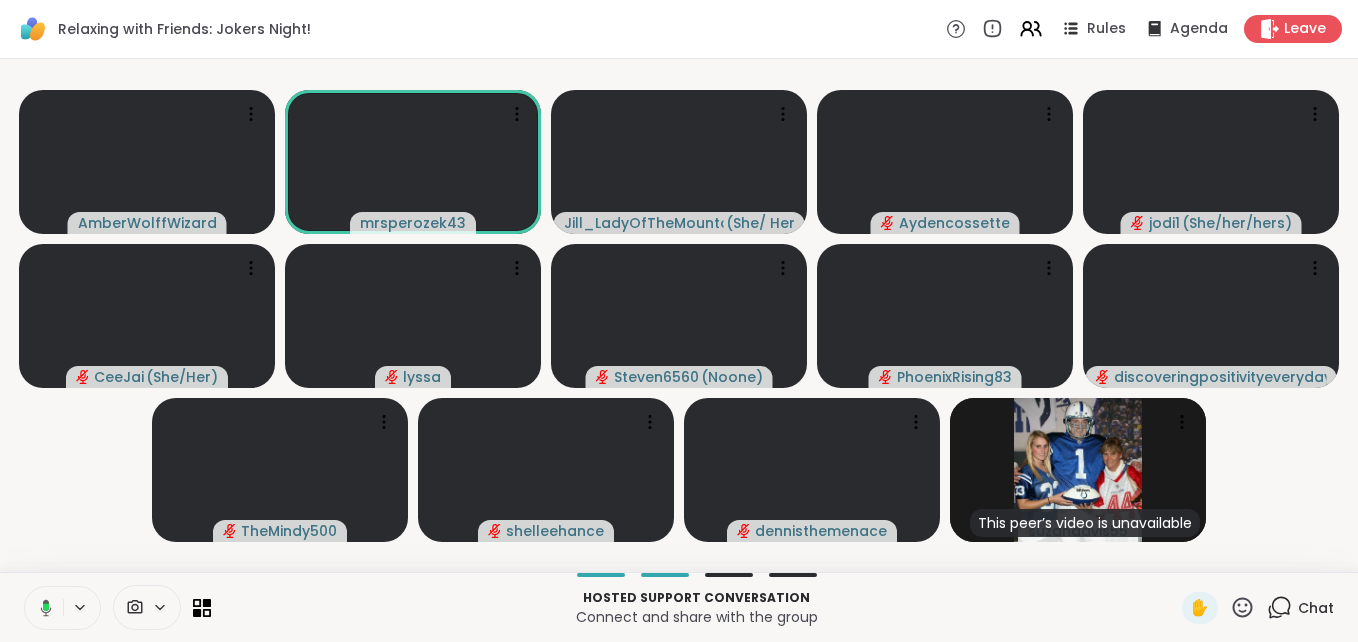click 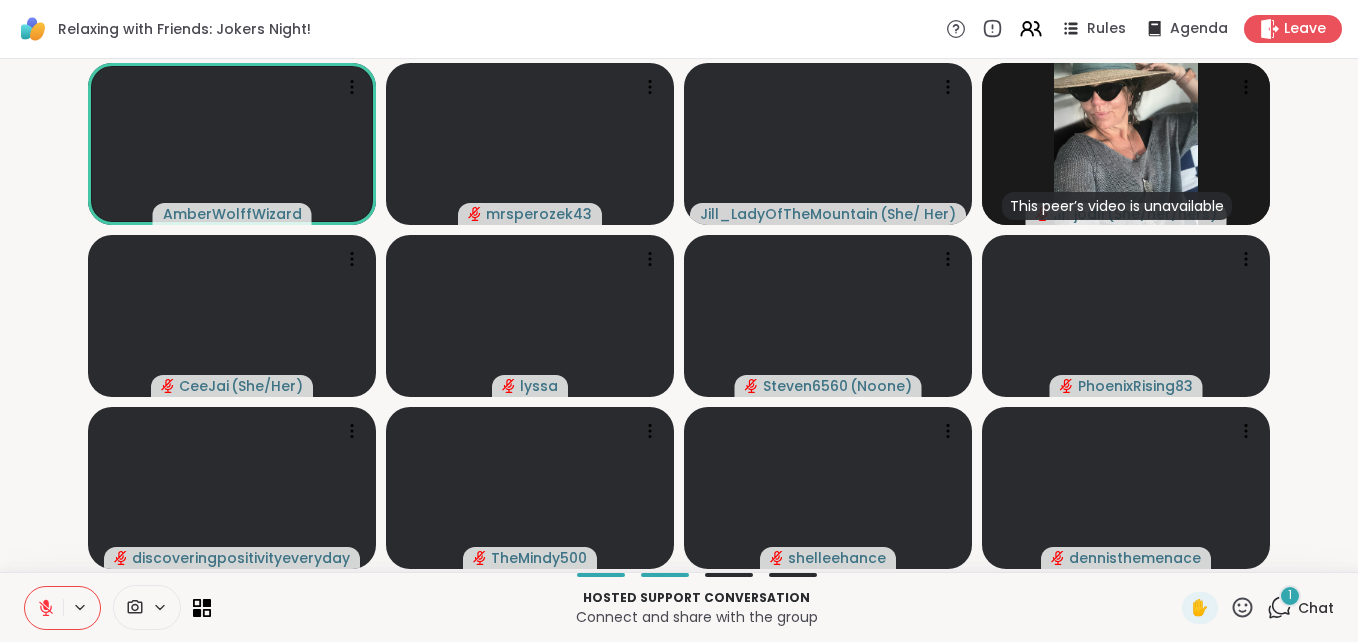click 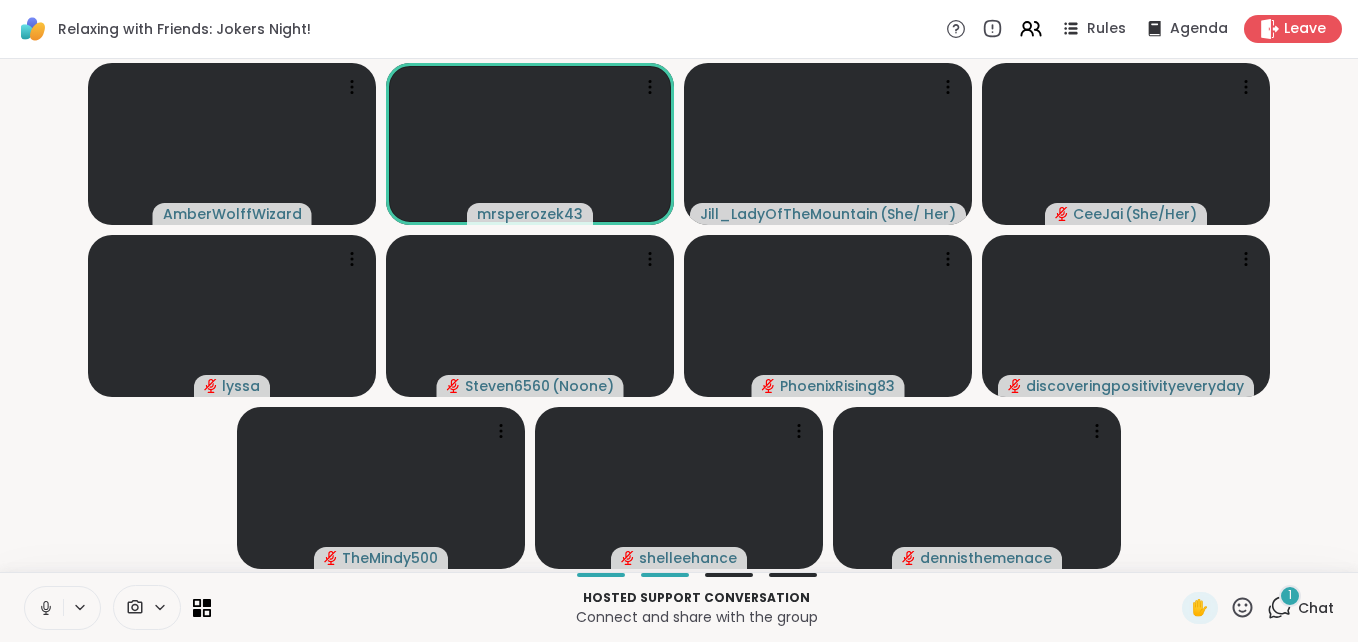 click 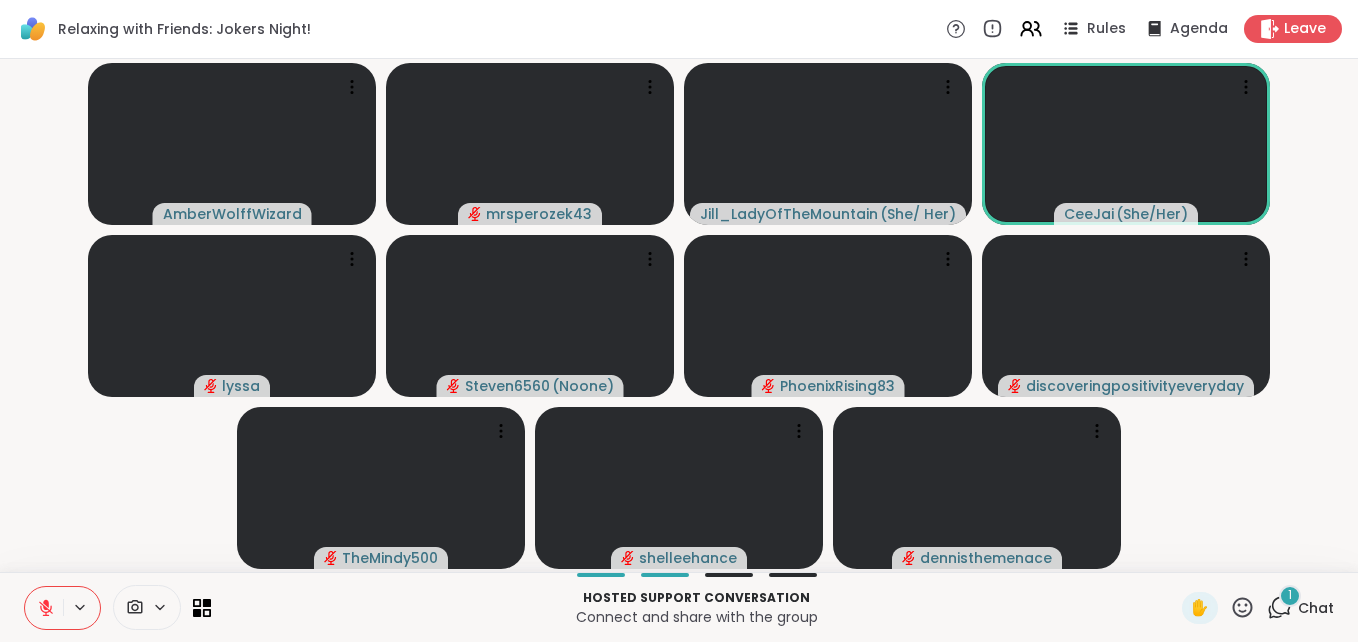 click on "1" at bounding box center (1290, 595) 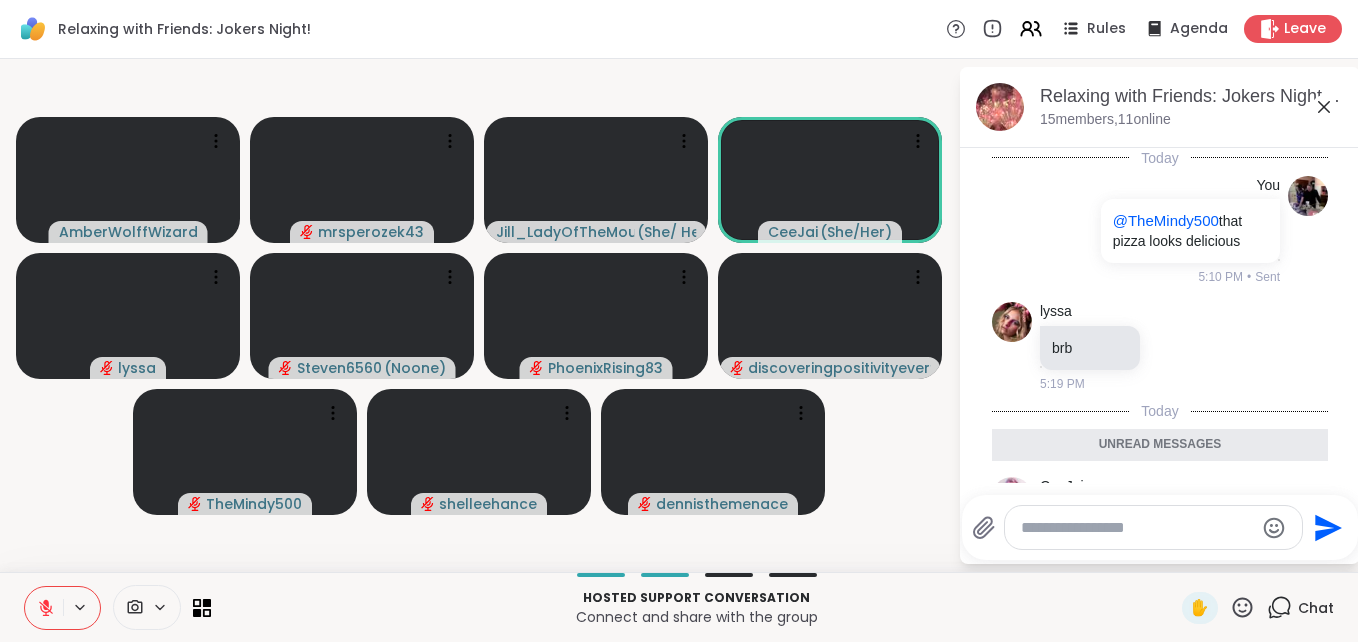 scroll, scrollTop: 152, scrollLeft: 0, axis: vertical 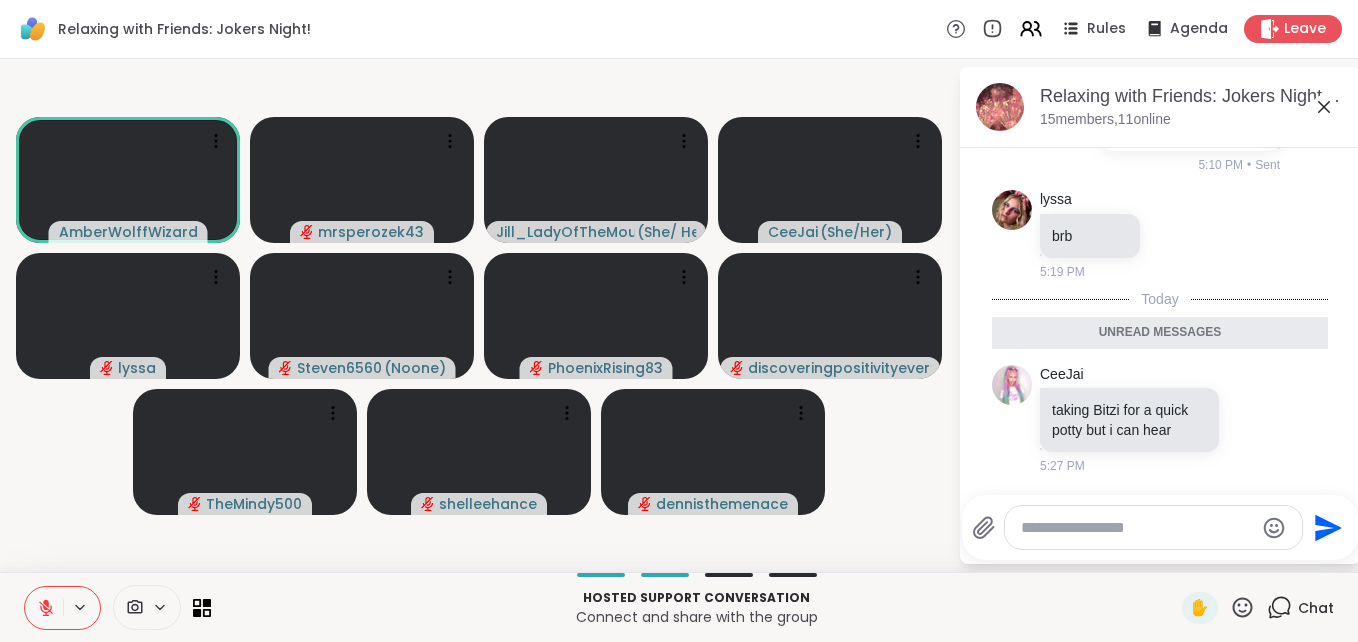click at bounding box center (1153, 527) 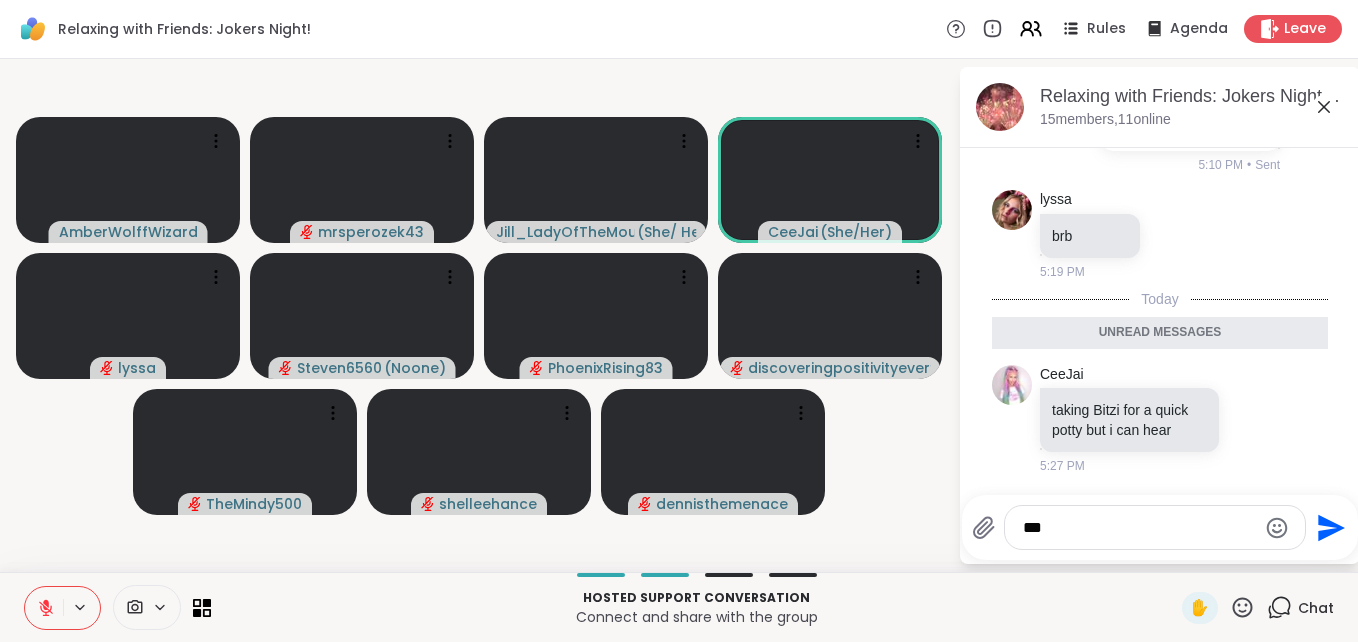 type on "***" 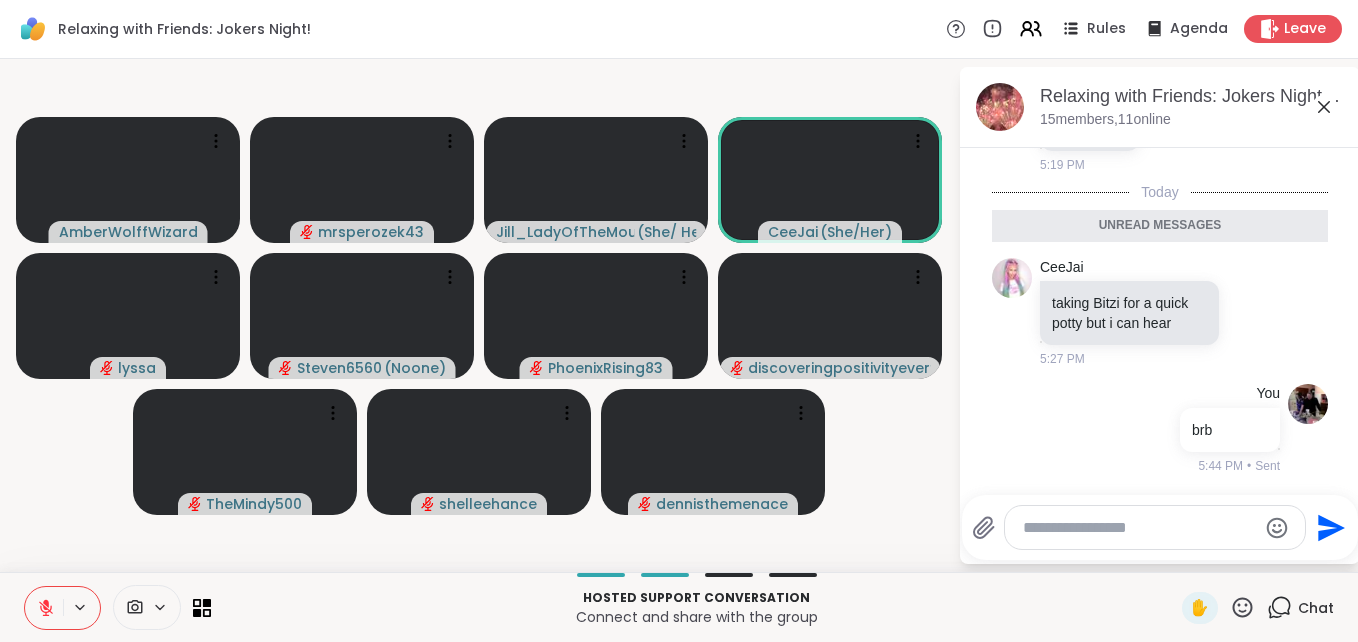 scroll, scrollTop: 211, scrollLeft: 0, axis: vertical 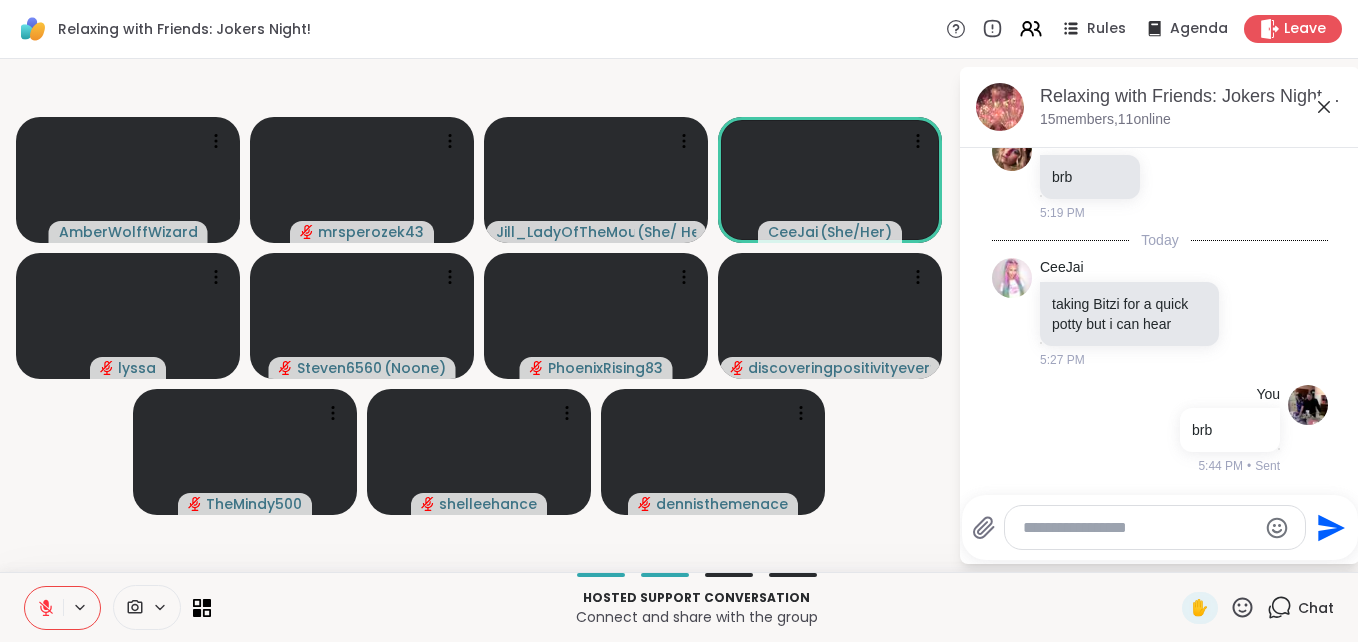 click 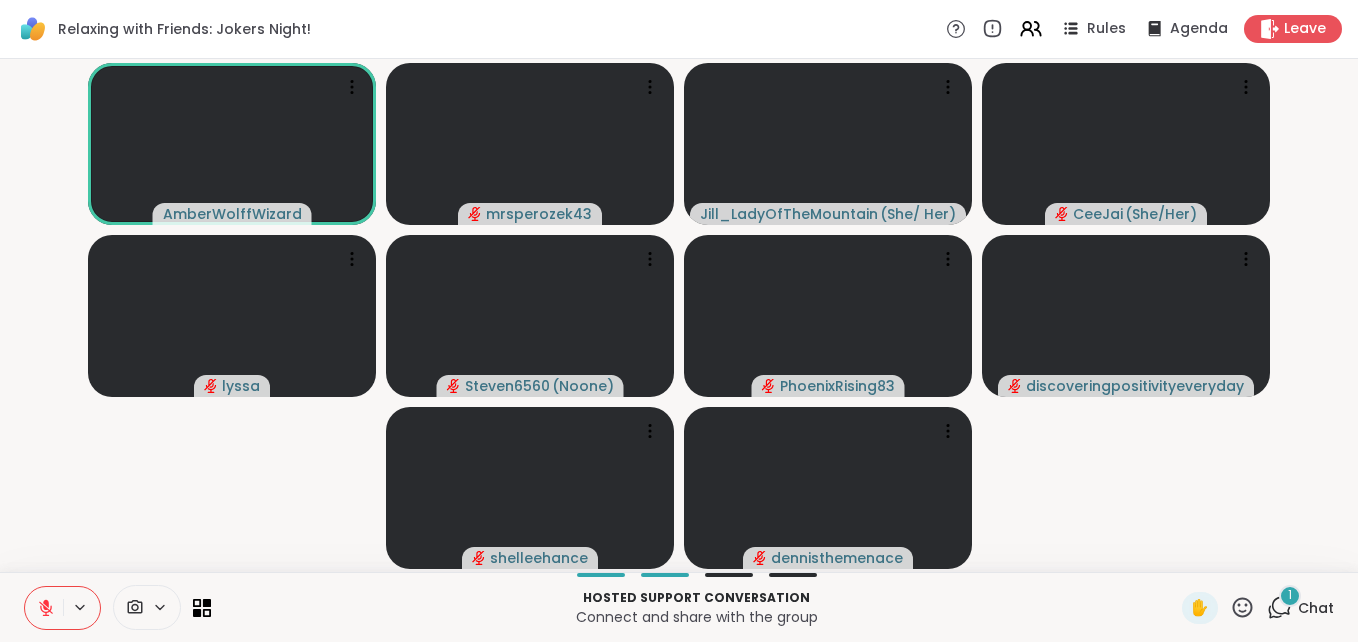 click at bounding box center (44, 608) 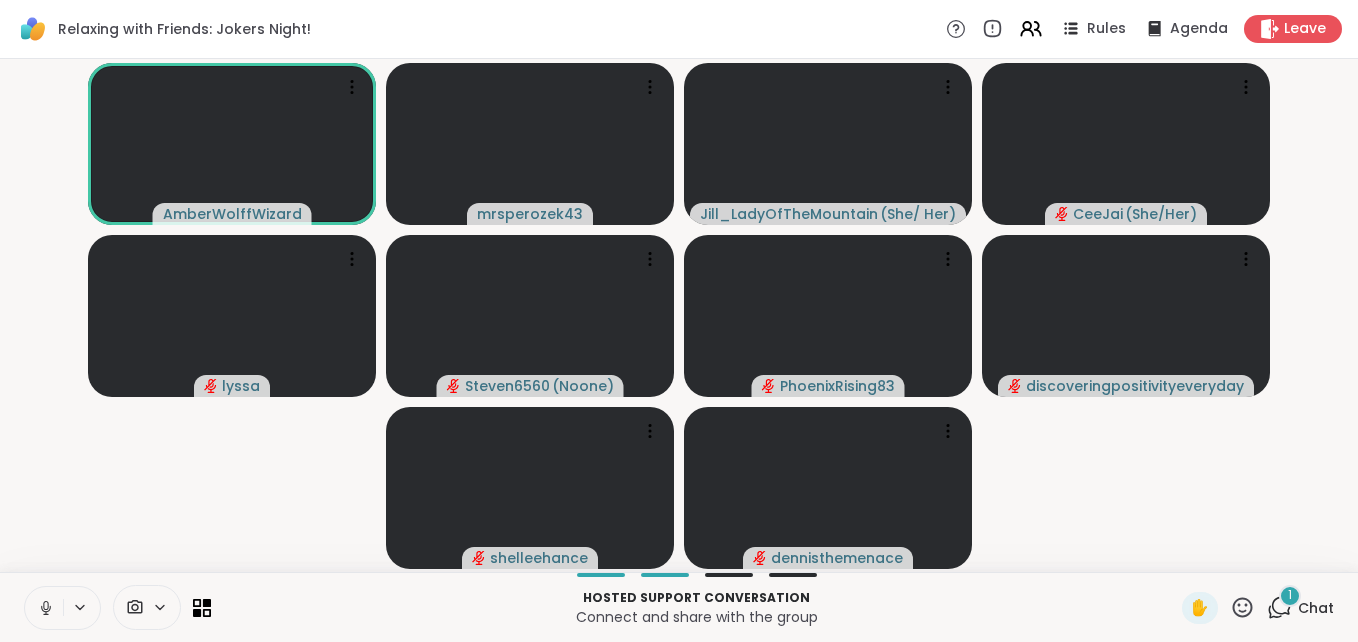click 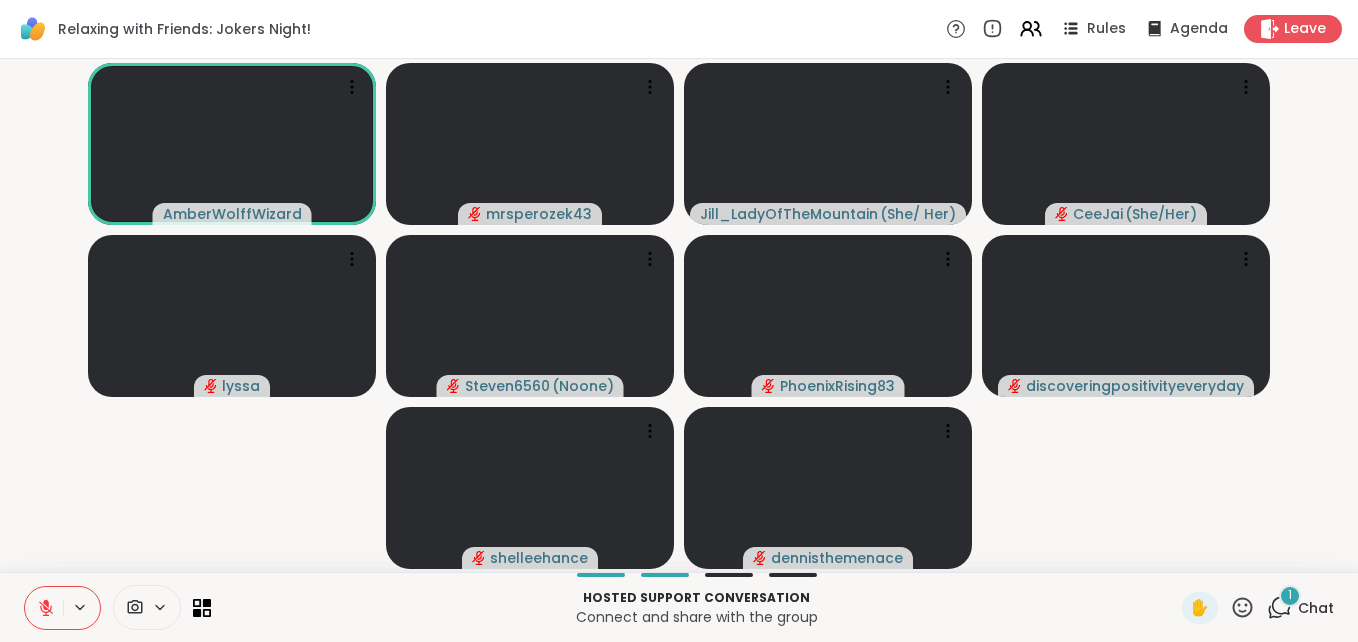 click 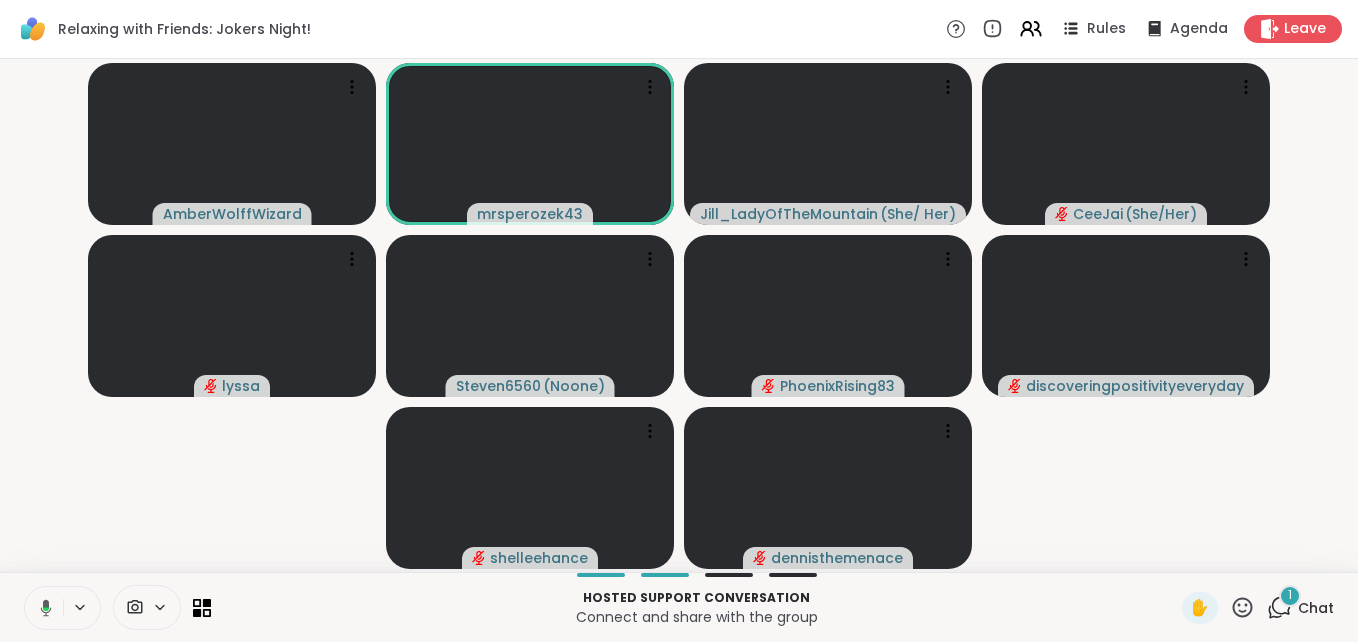 click at bounding box center (42, 608) 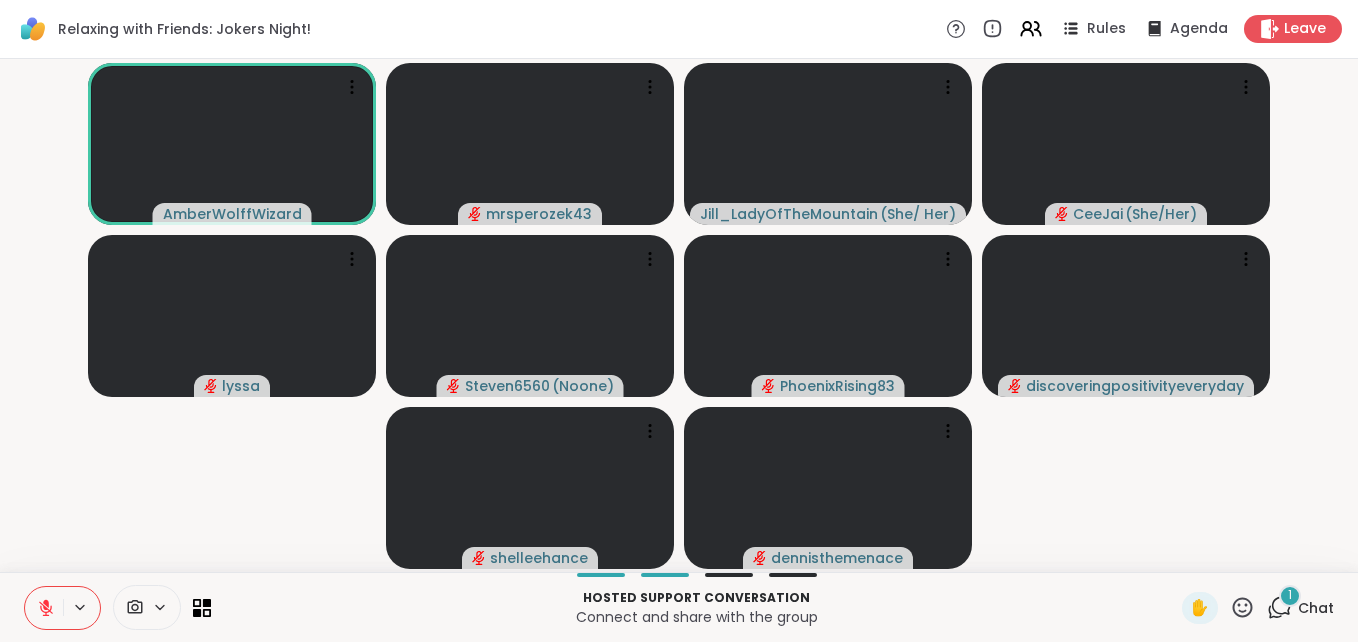 click on "1" at bounding box center (1290, 595) 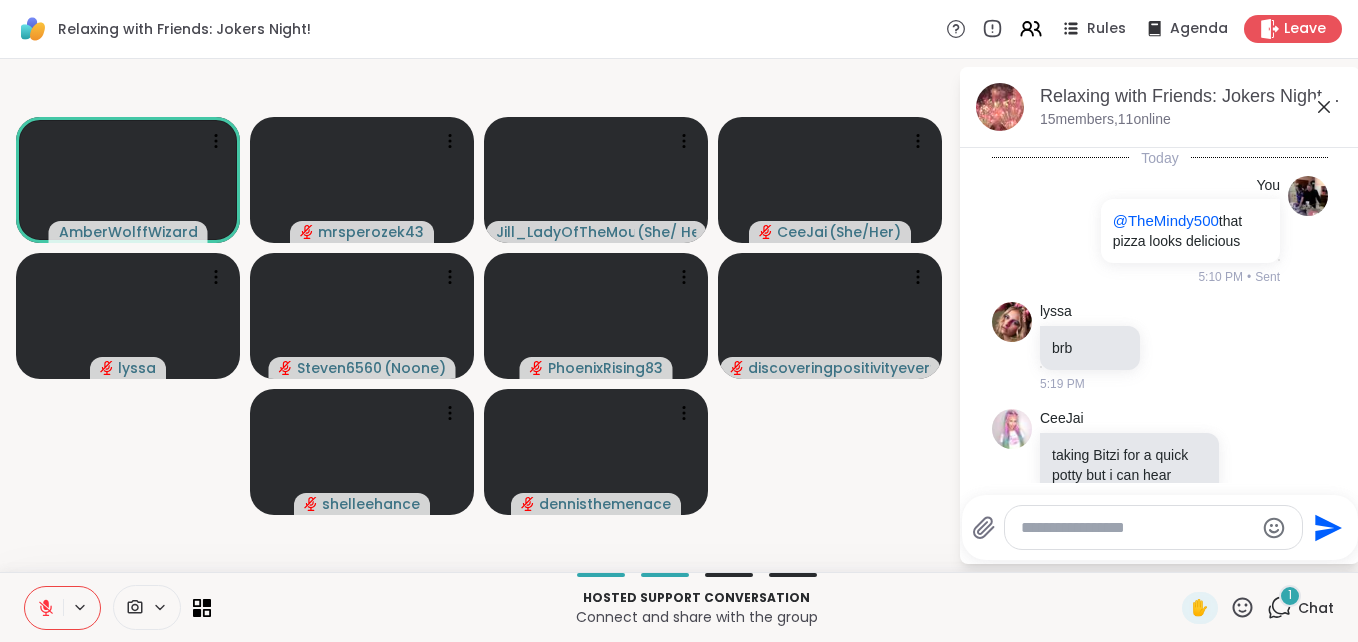 scroll, scrollTop: 386, scrollLeft: 0, axis: vertical 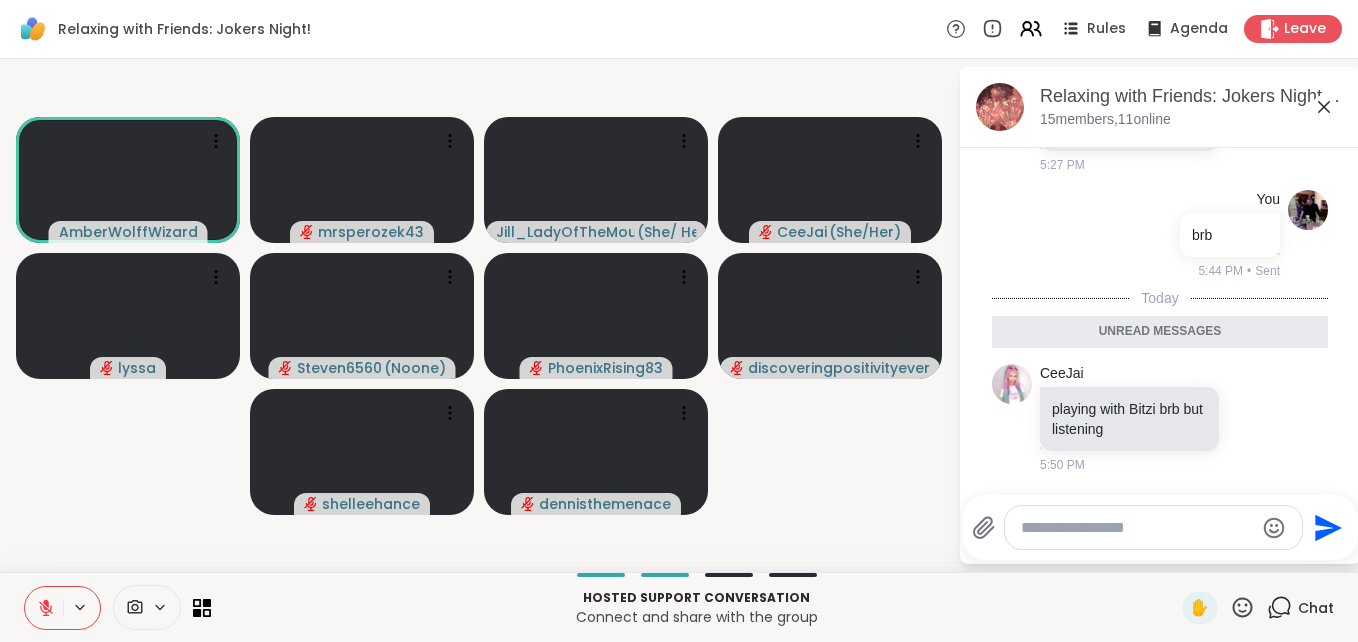 click 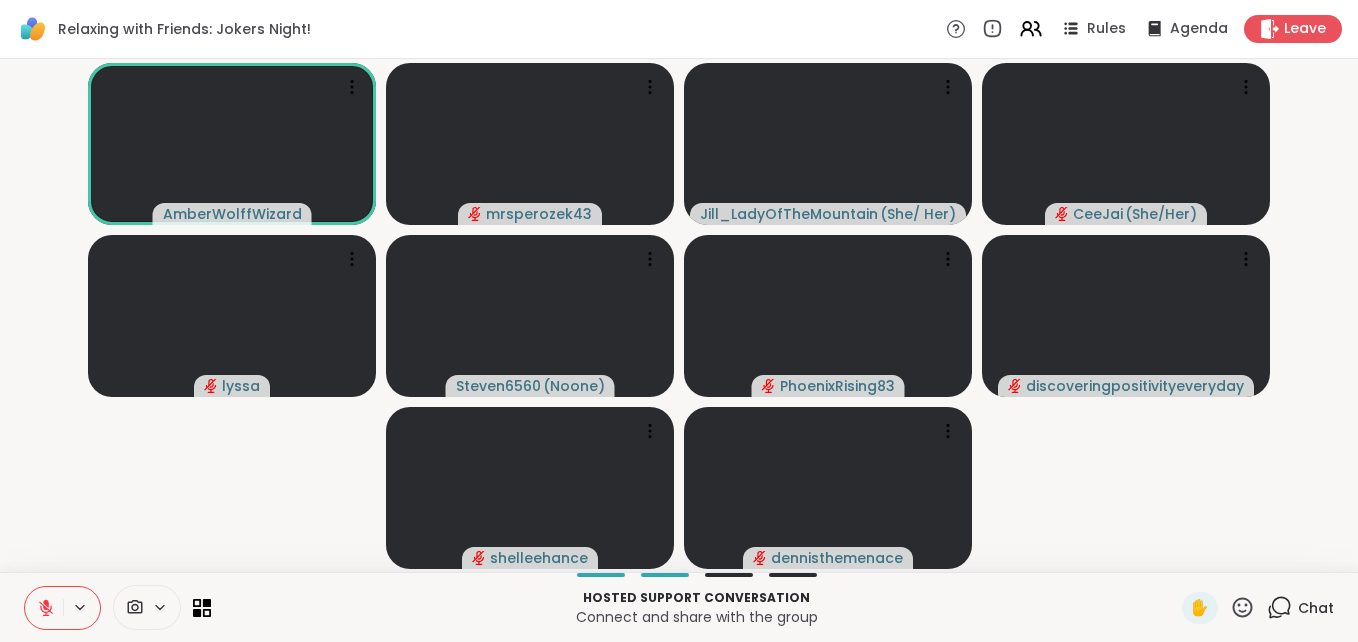 click 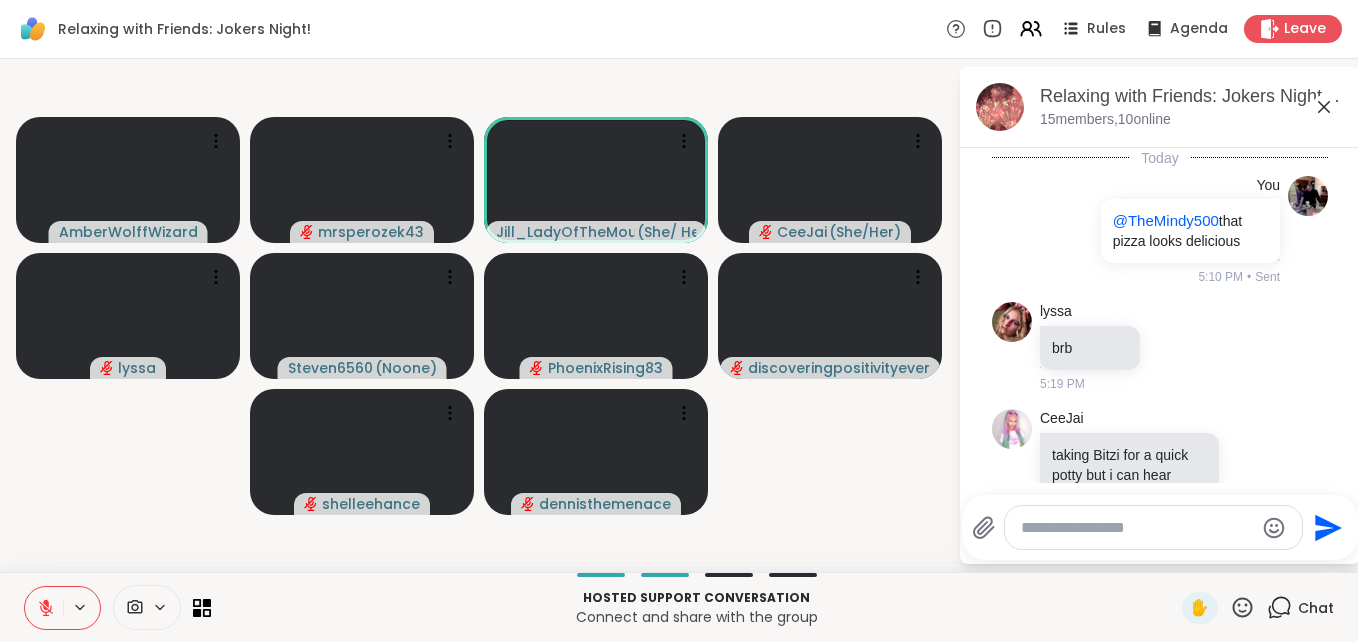 scroll, scrollTop: 318, scrollLeft: 0, axis: vertical 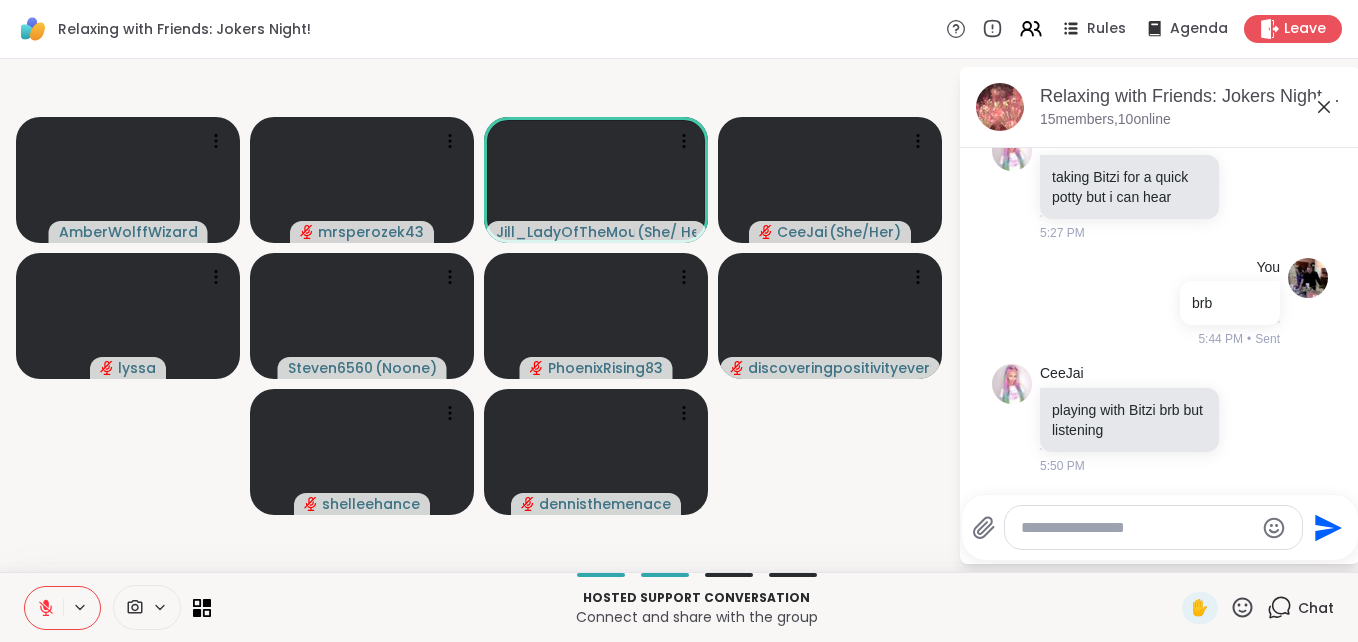 click at bounding box center [1137, 528] 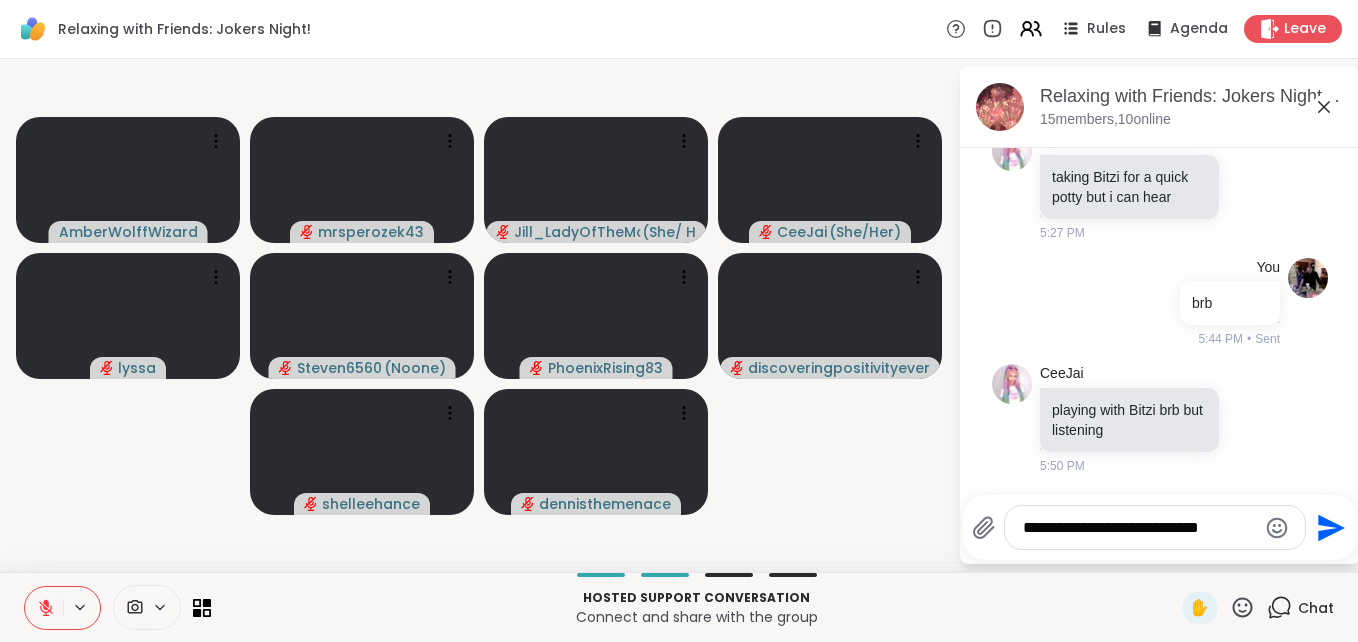 click on "**********" at bounding box center [1160, 527] 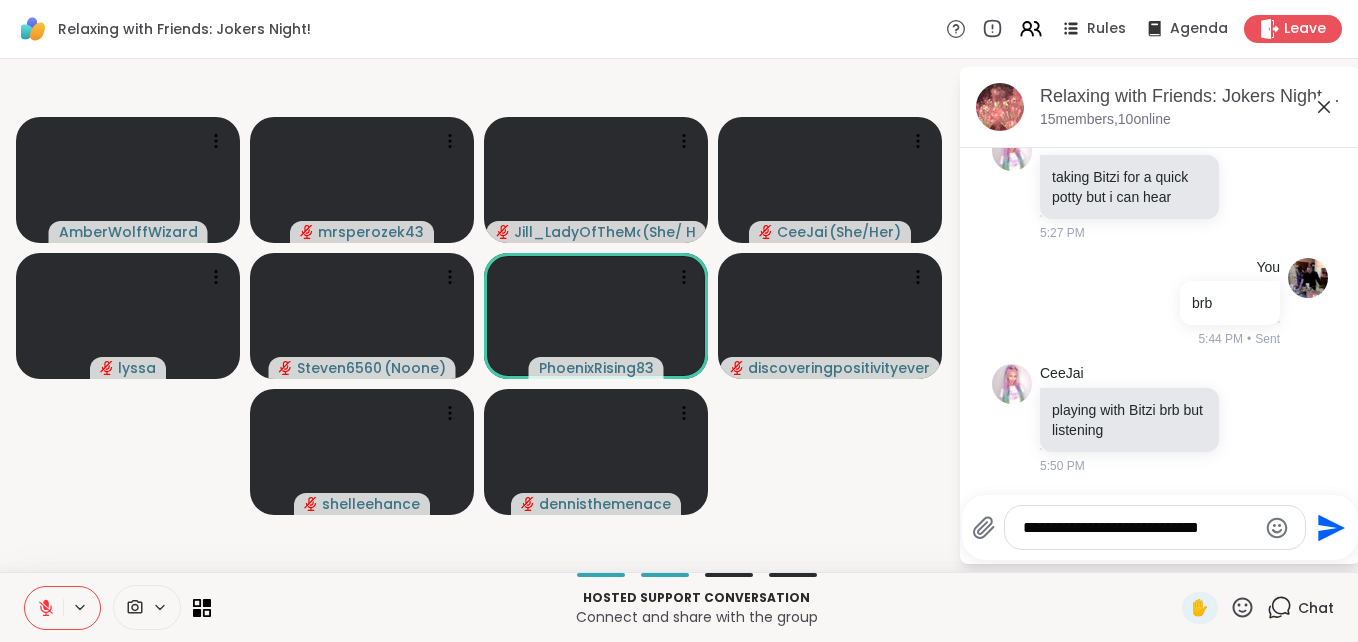 drag, startPoint x: 1314, startPoint y: 558, endPoint x: 1119, endPoint y: 594, distance: 198.29523 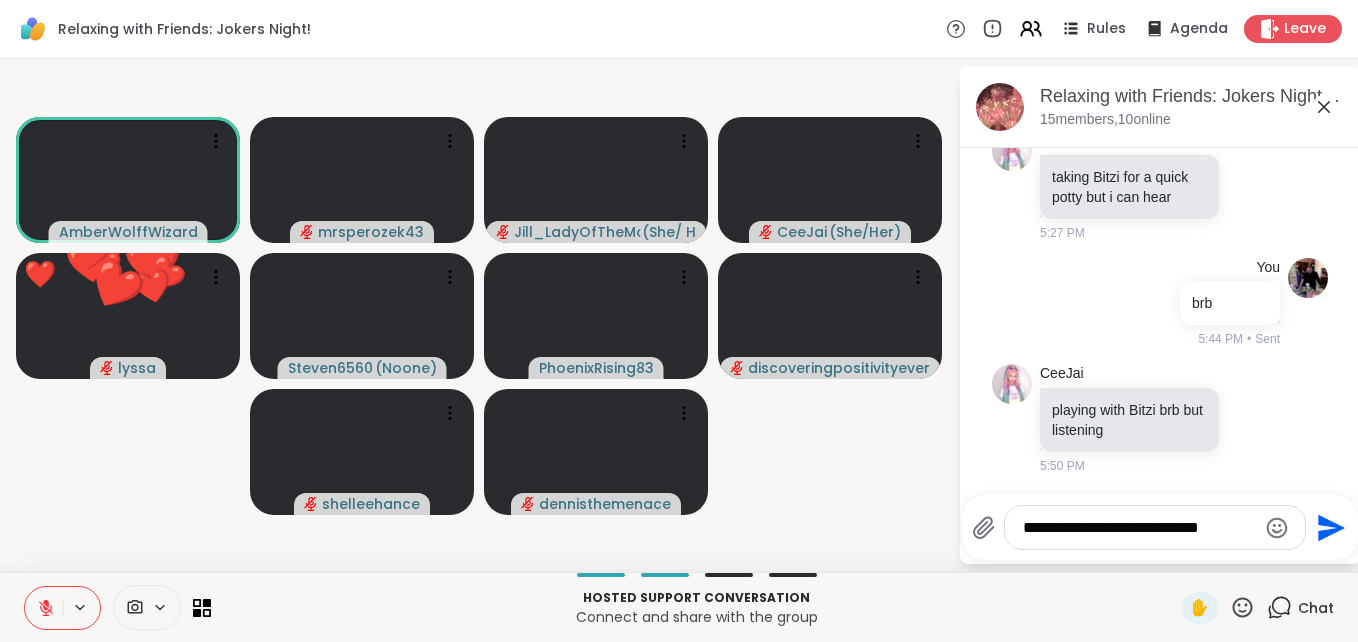 click on "**********" at bounding box center [1139, 528] 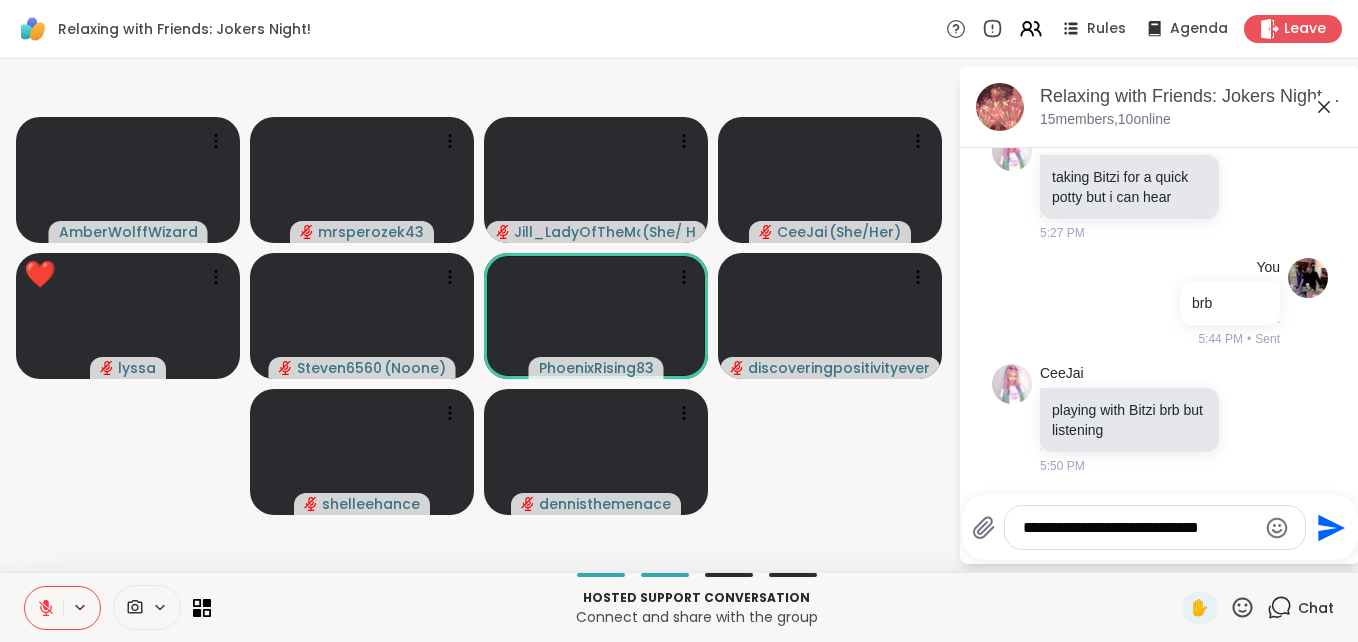 click on "**********" at bounding box center (1139, 528) 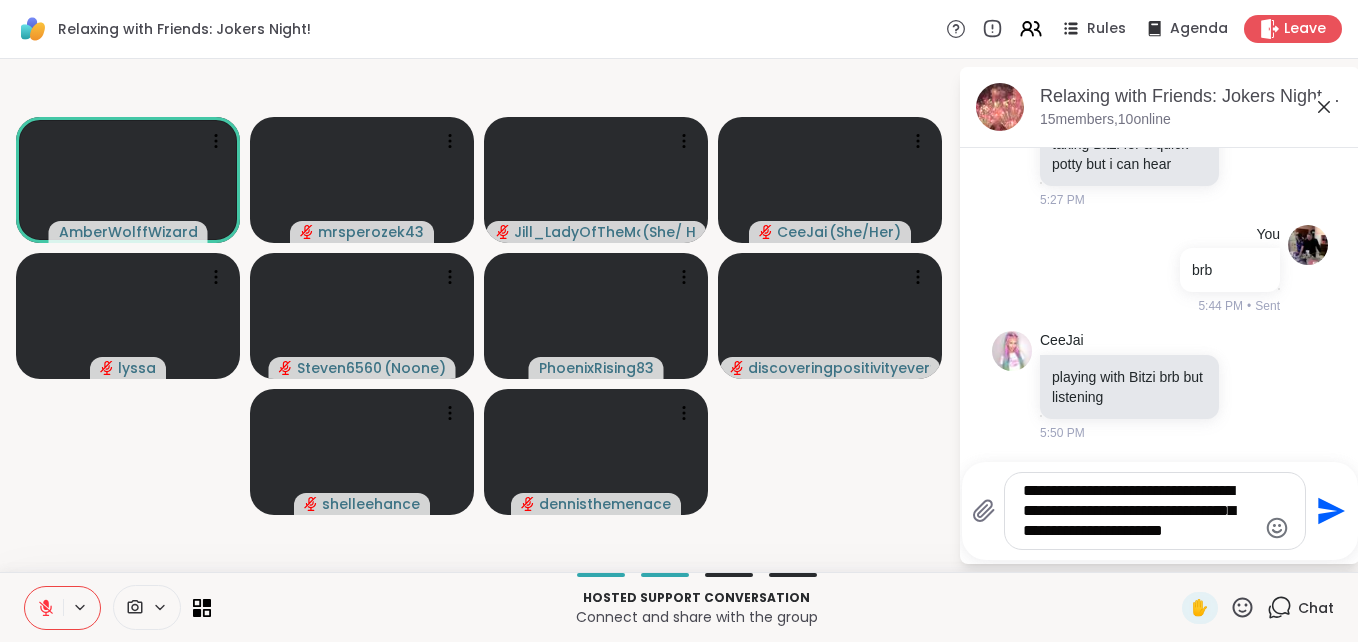 type on "**********" 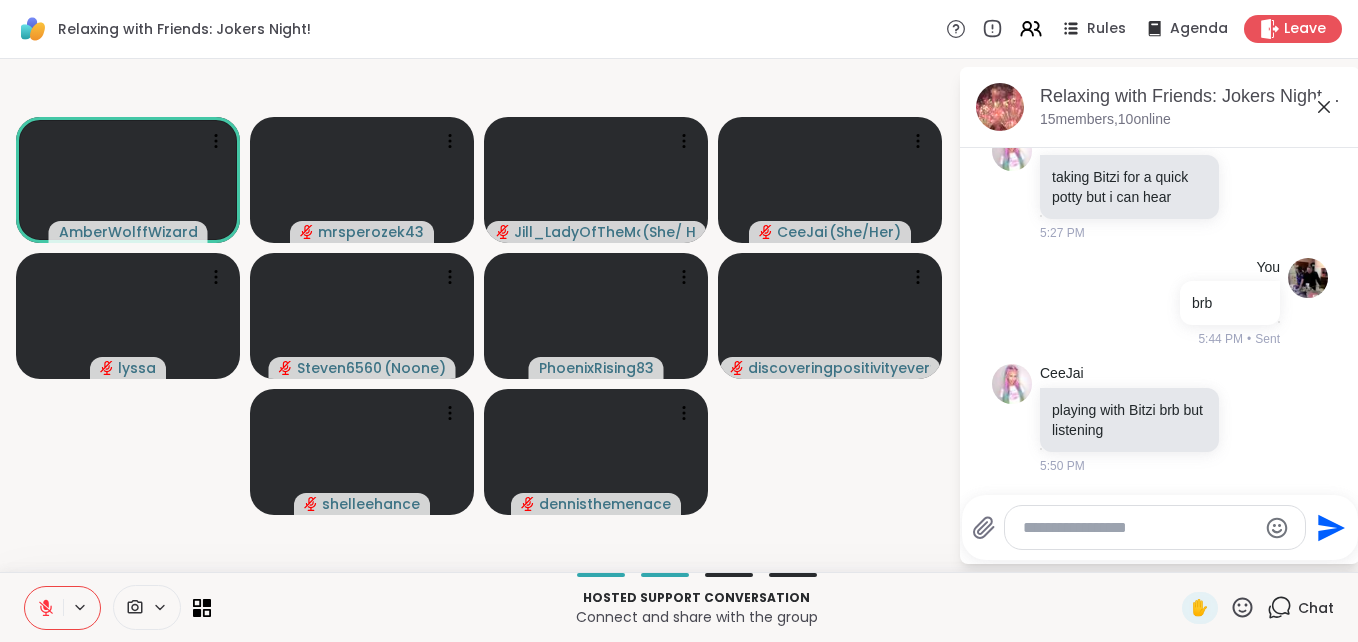 scroll, scrollTop: 505, scrollLeft: 0, axis: vertical 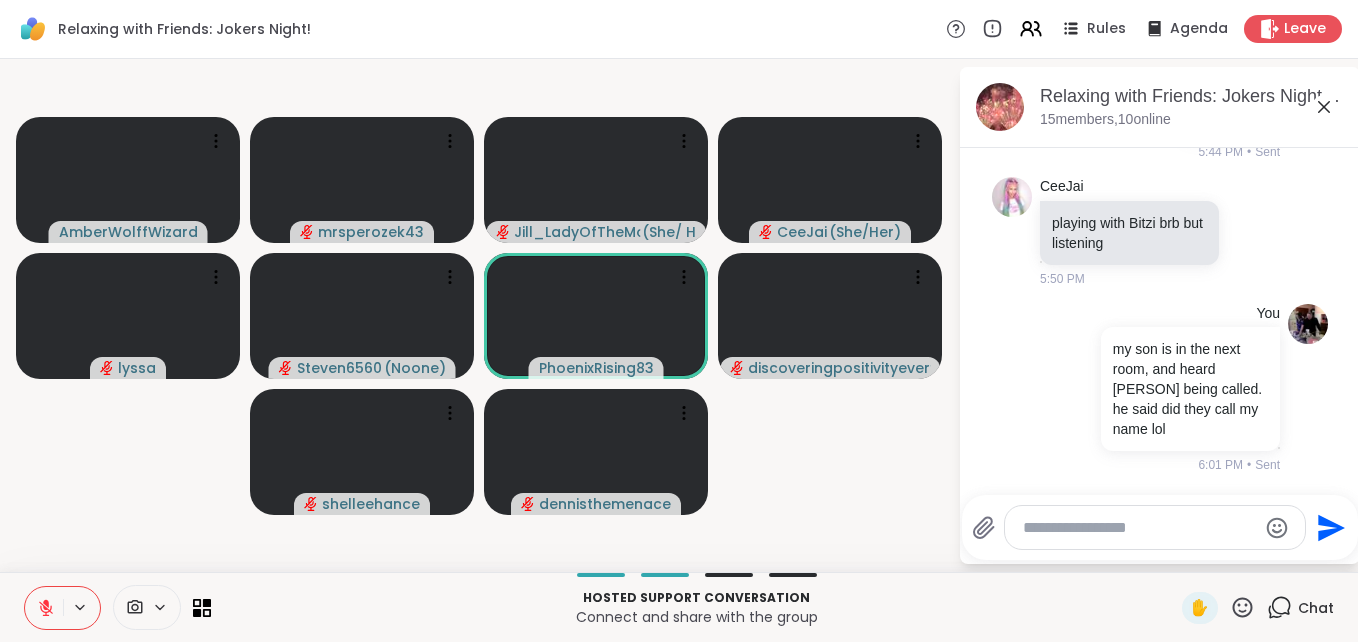 click 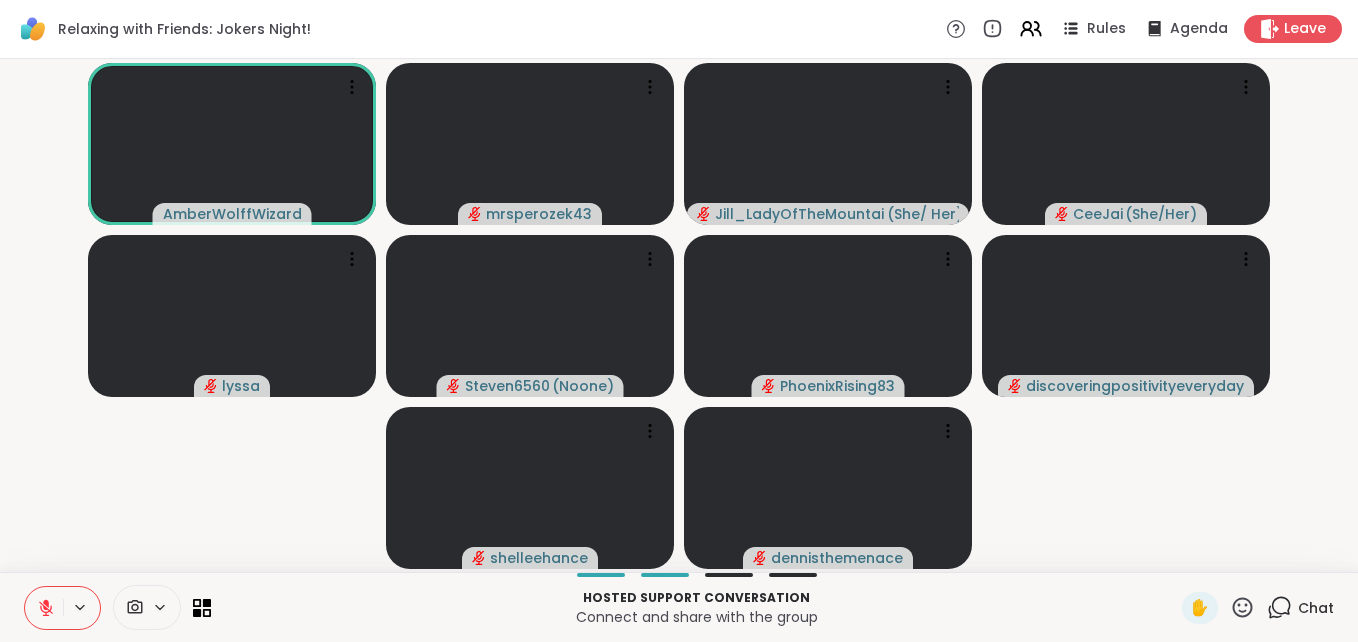 click 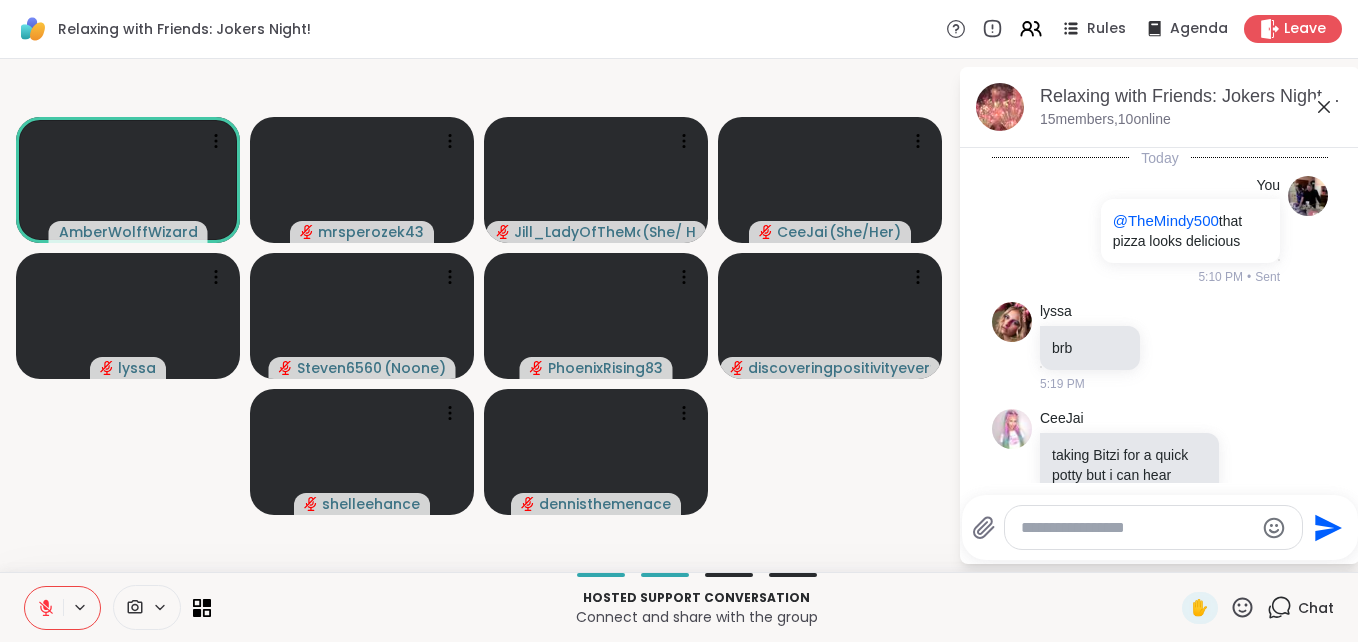 scroll, scrollTop: 505, scrollLeft: 0, axis: vertical 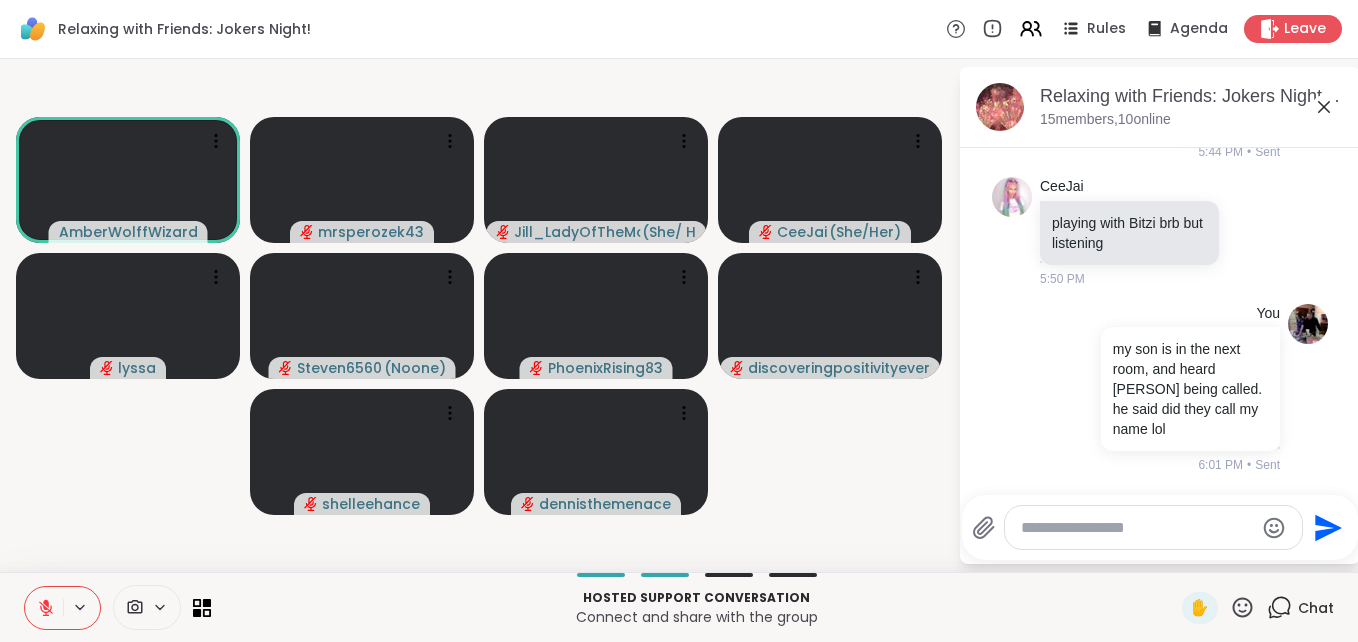 click 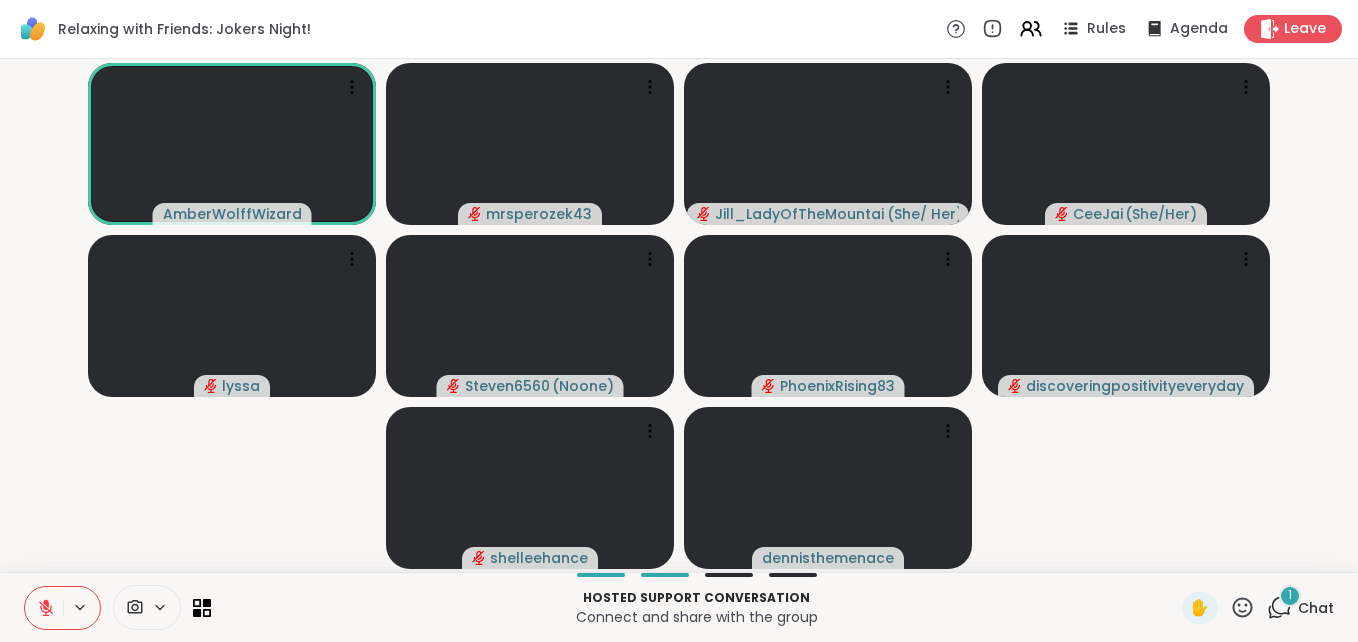 click on "1" at bounding box center (1290, 596) 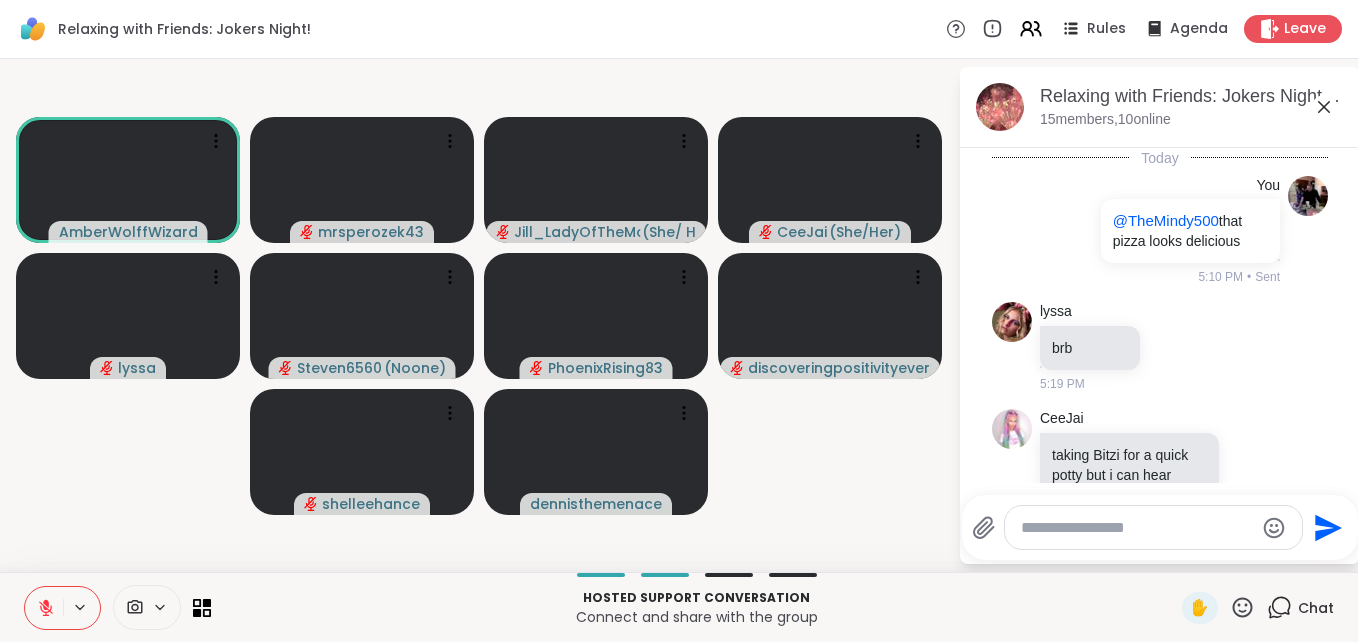 scroll, scrollTop: 679, scrollLeft: 0, axis: vertical 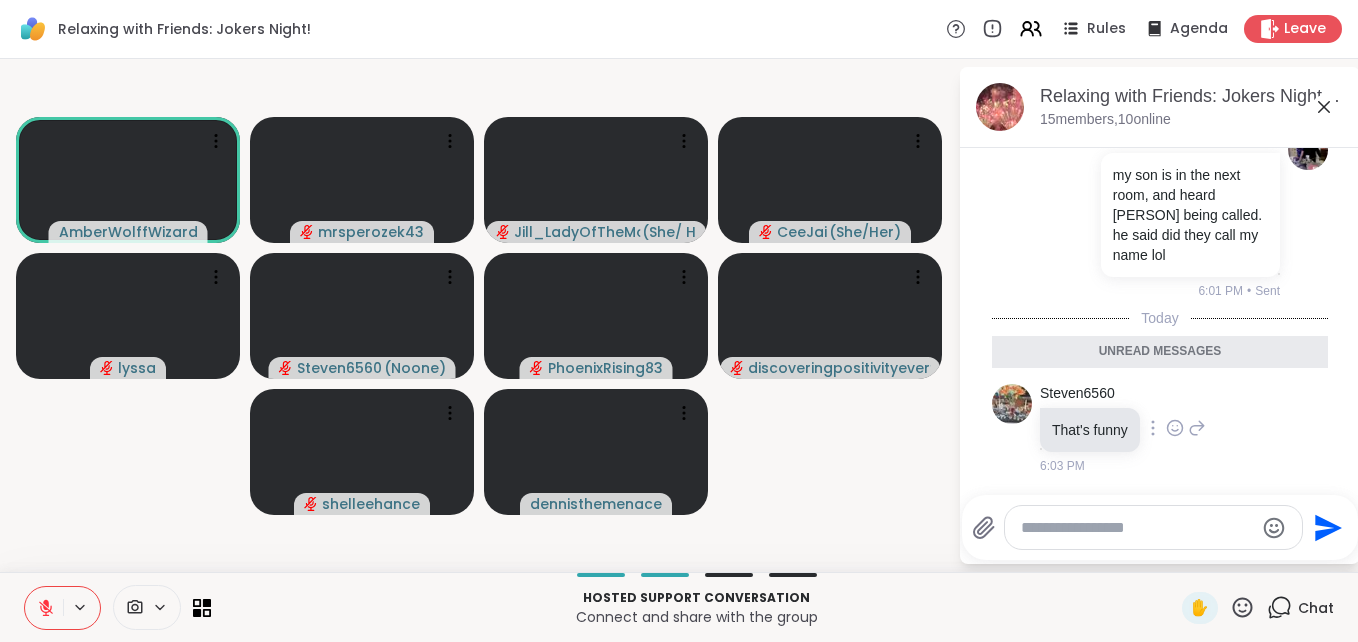 click 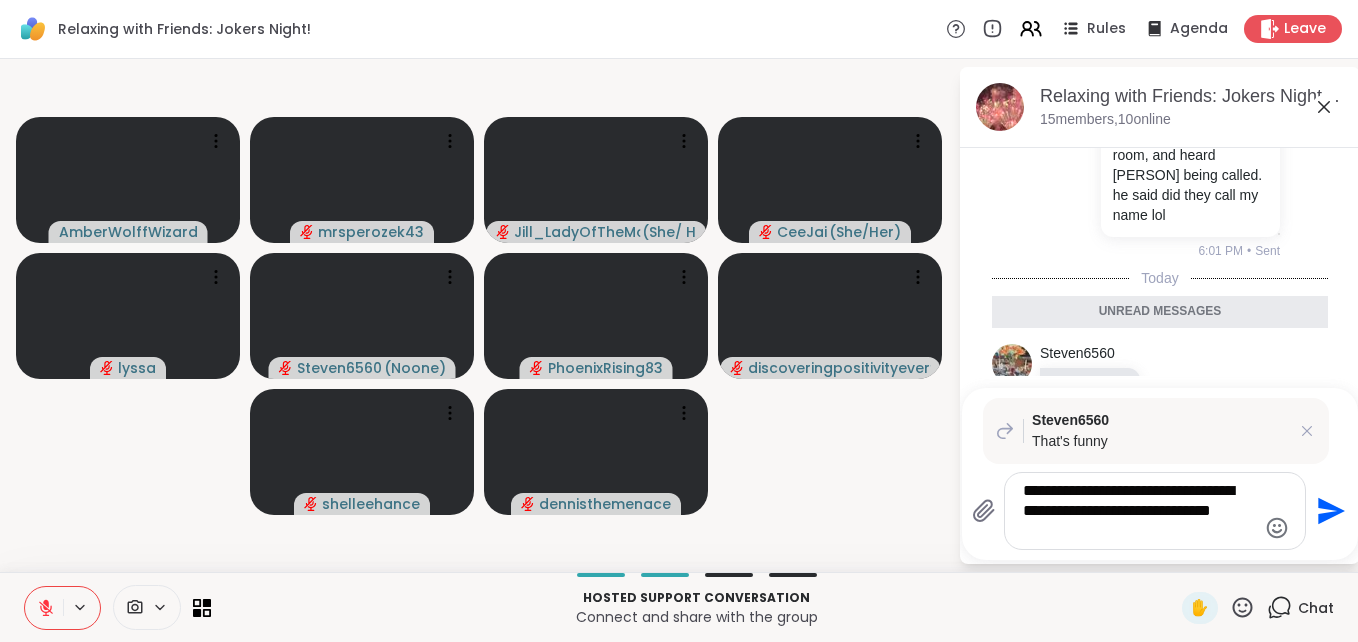 type on "**********" 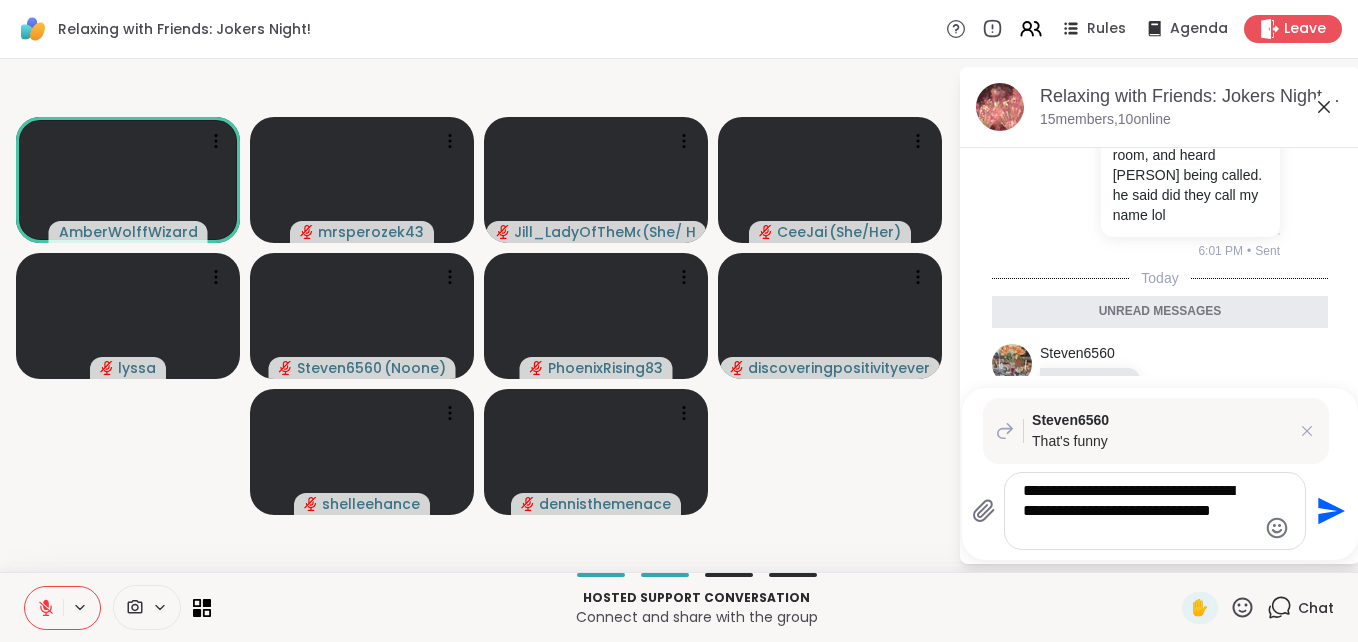 click 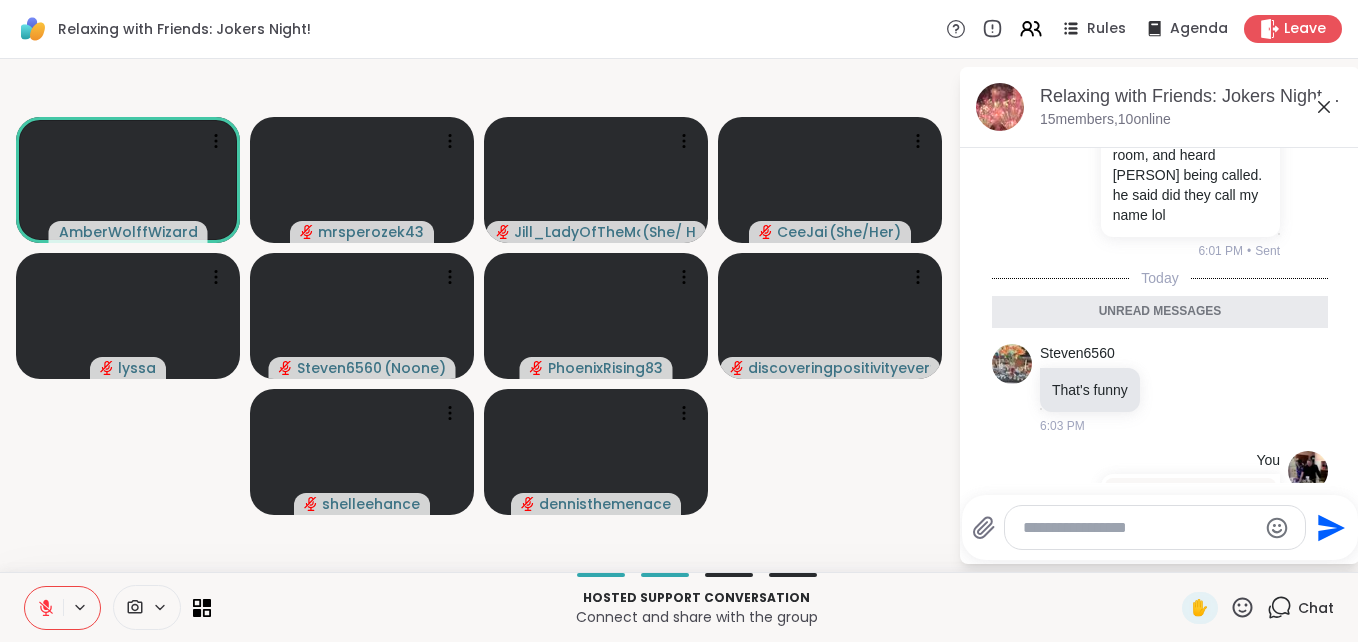 scroll, scrollTop: 846, scrollLeft: 0, axis: vertical 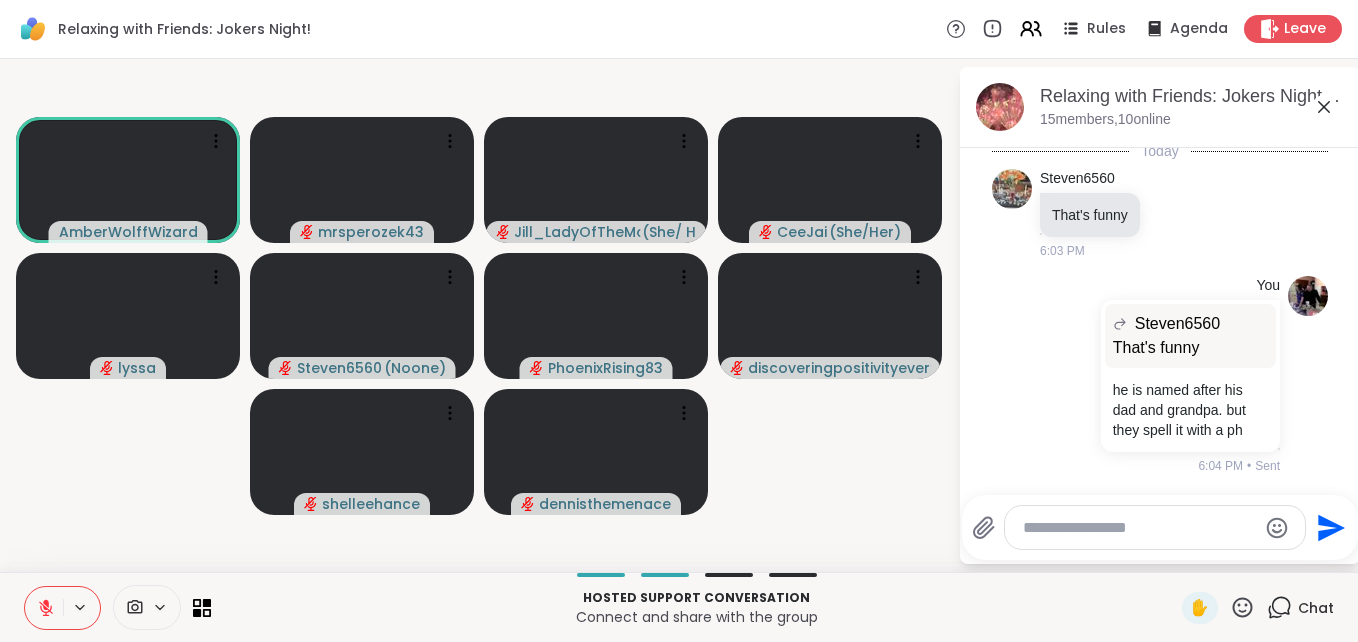click 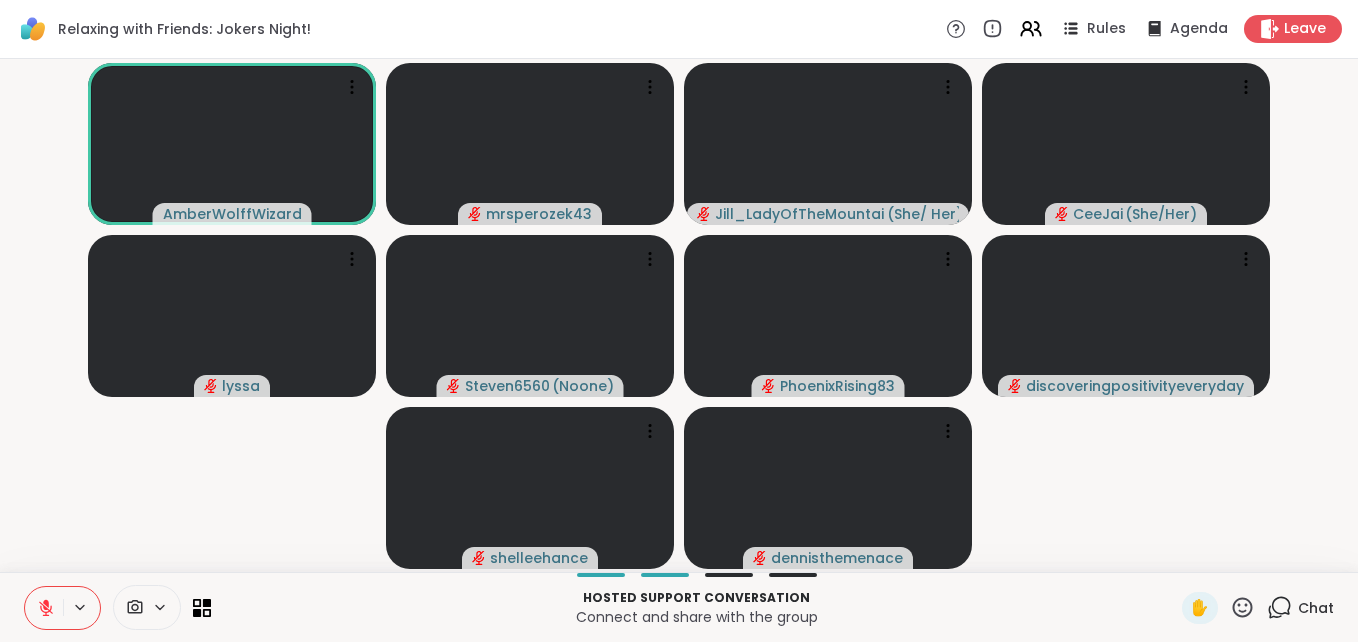 click 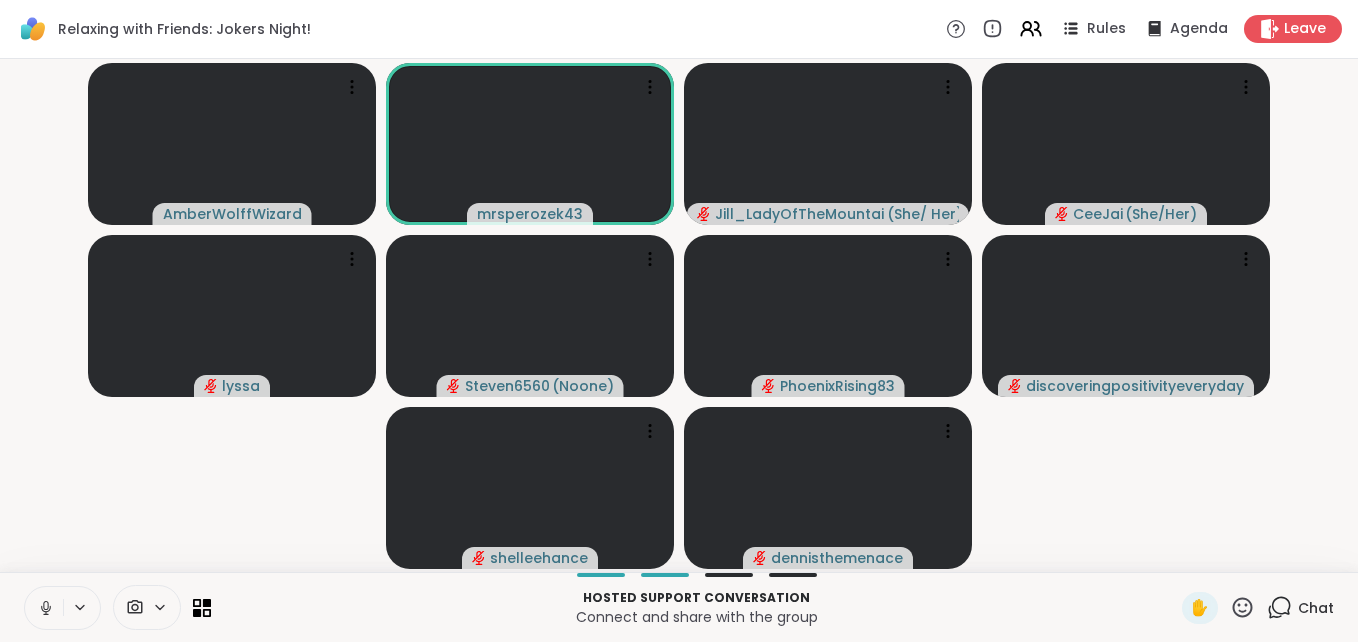 click 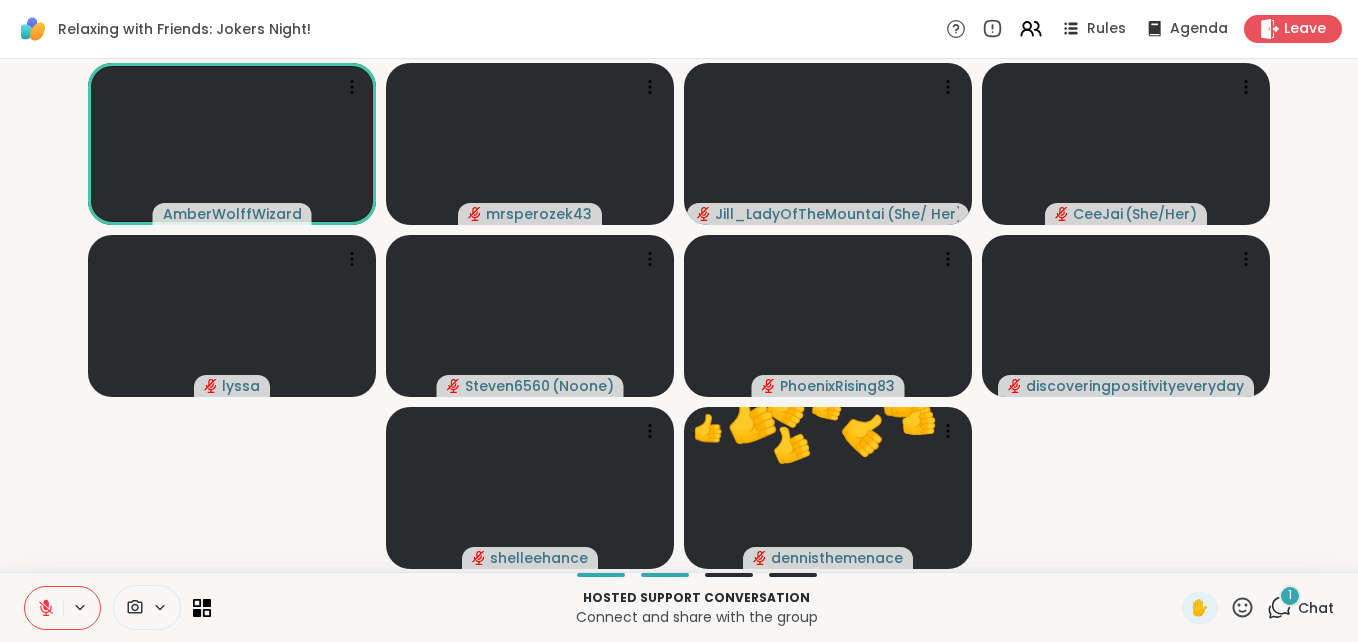 click on "1" at bounding box center (1290, 595) 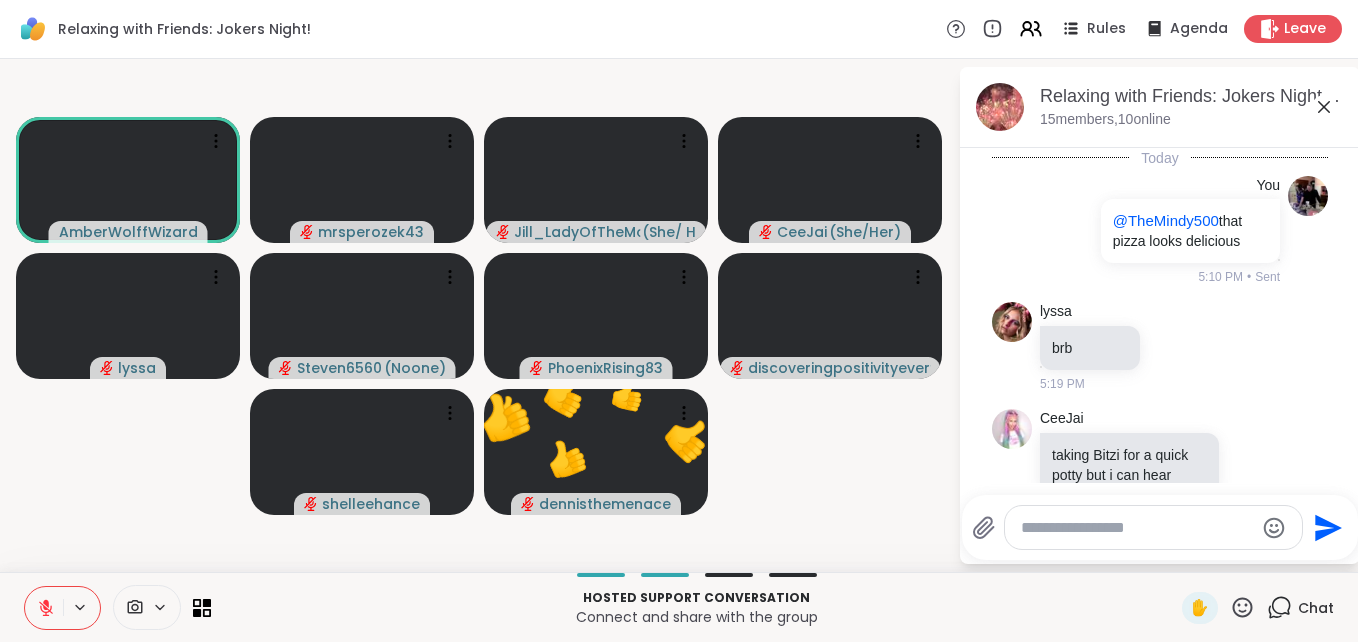 scroll, scrollTop: 1060, scrollLeft: 0, axis: vertical 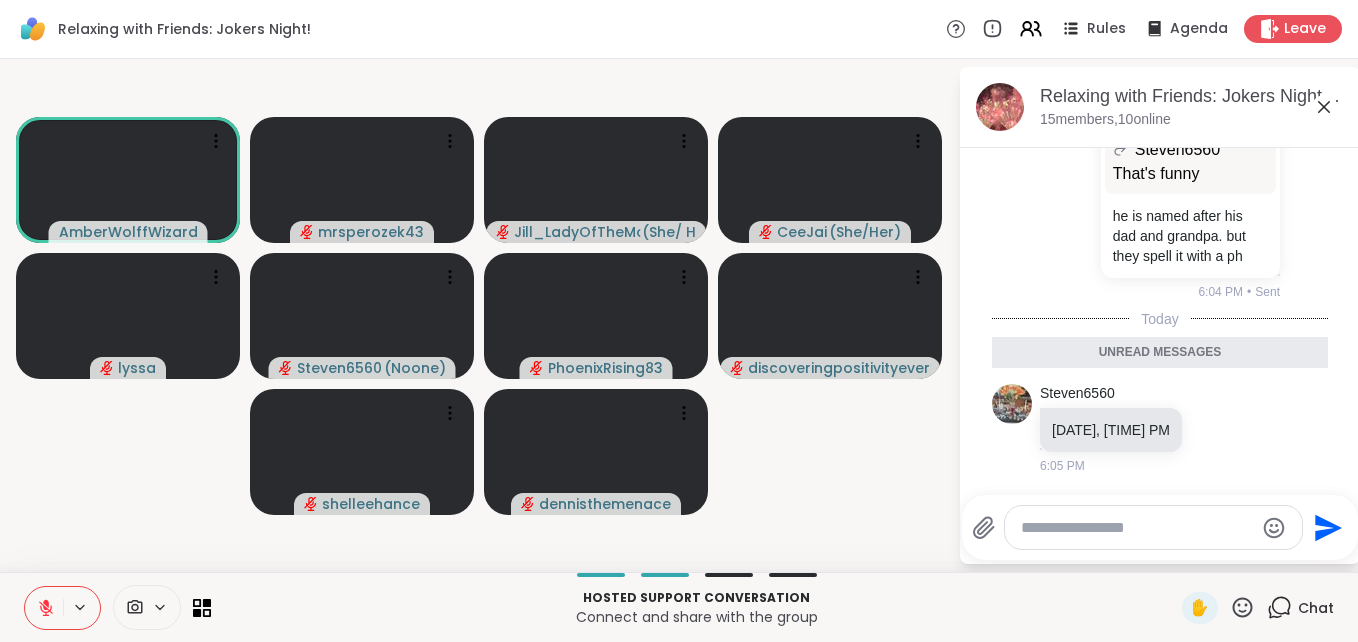 click 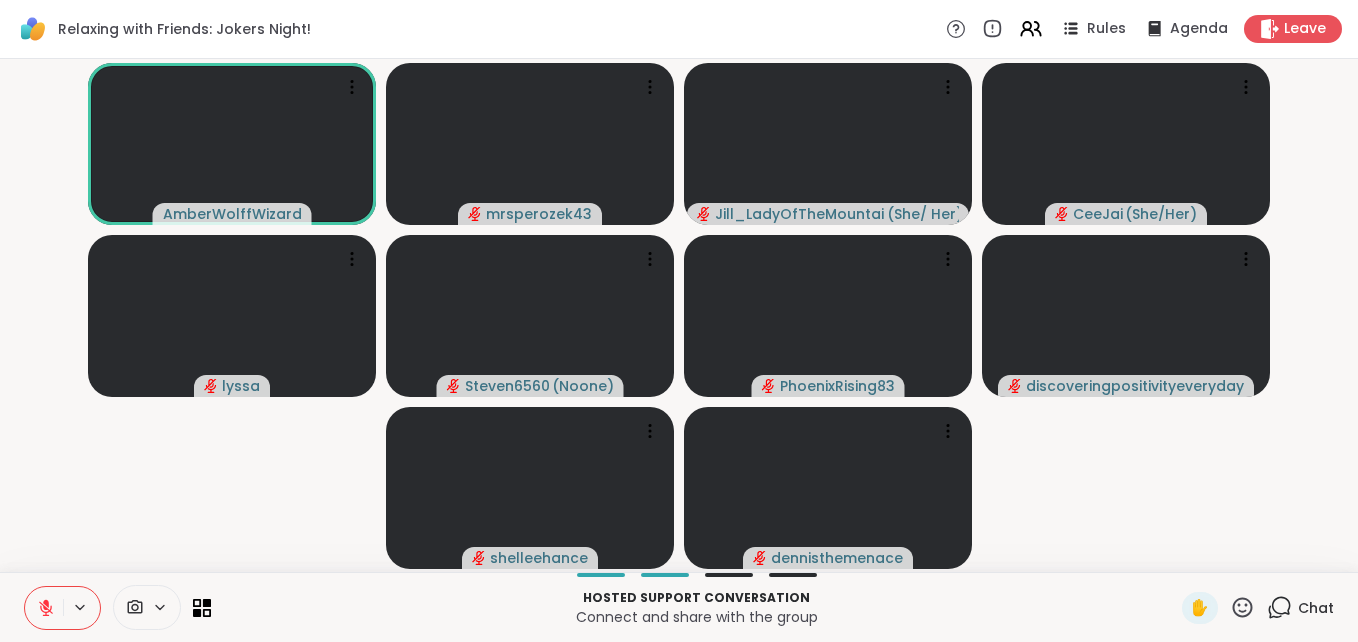 click on "[PERSON] [PERSON] [PERSON] ( She/ Her ) [PERSON] ( She/Her ) [PERSON] [USERNAME] ( Noone ) [PERSON] [PERSON] [PERSON] [PERSON]" at bounding box center (679, 315) 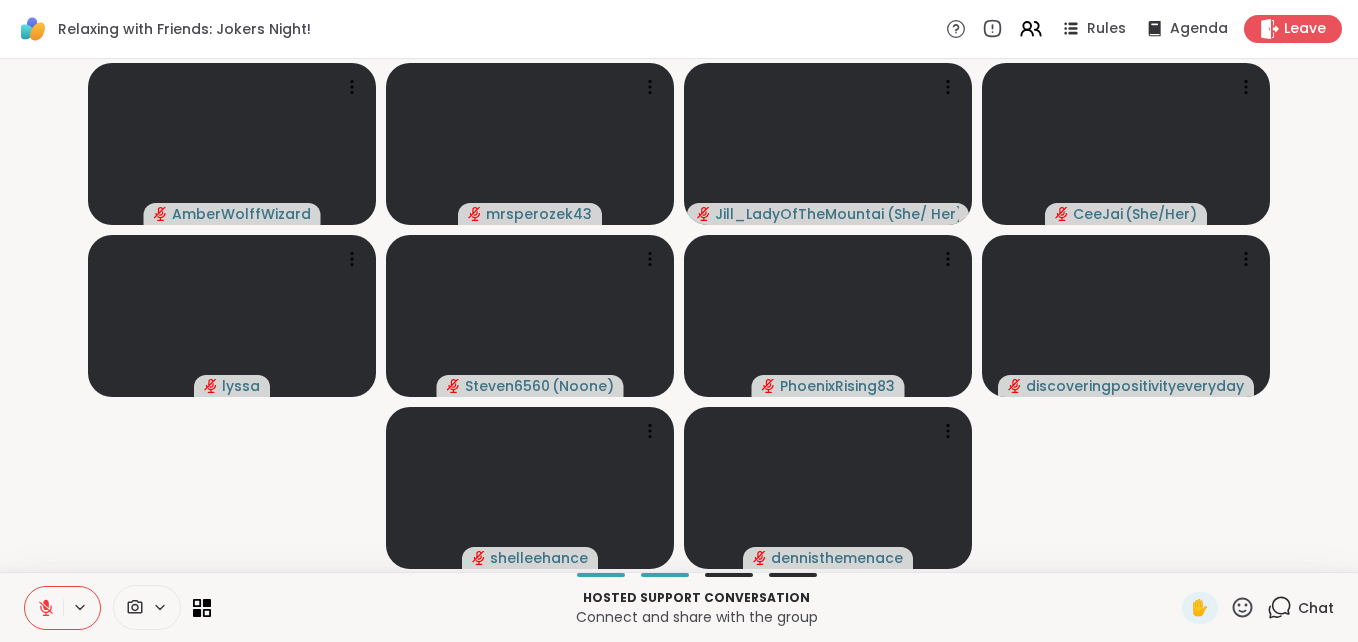 click on "[PERSON] [PERSON] [PERSON] ( She/ Her ) [PERSON] ( She/Her ) [PERSON] [USERNAME] ( Noone ) [PERSON] [PERSON] [PERSON] [PERSON]" at bounding box center [679, 315] 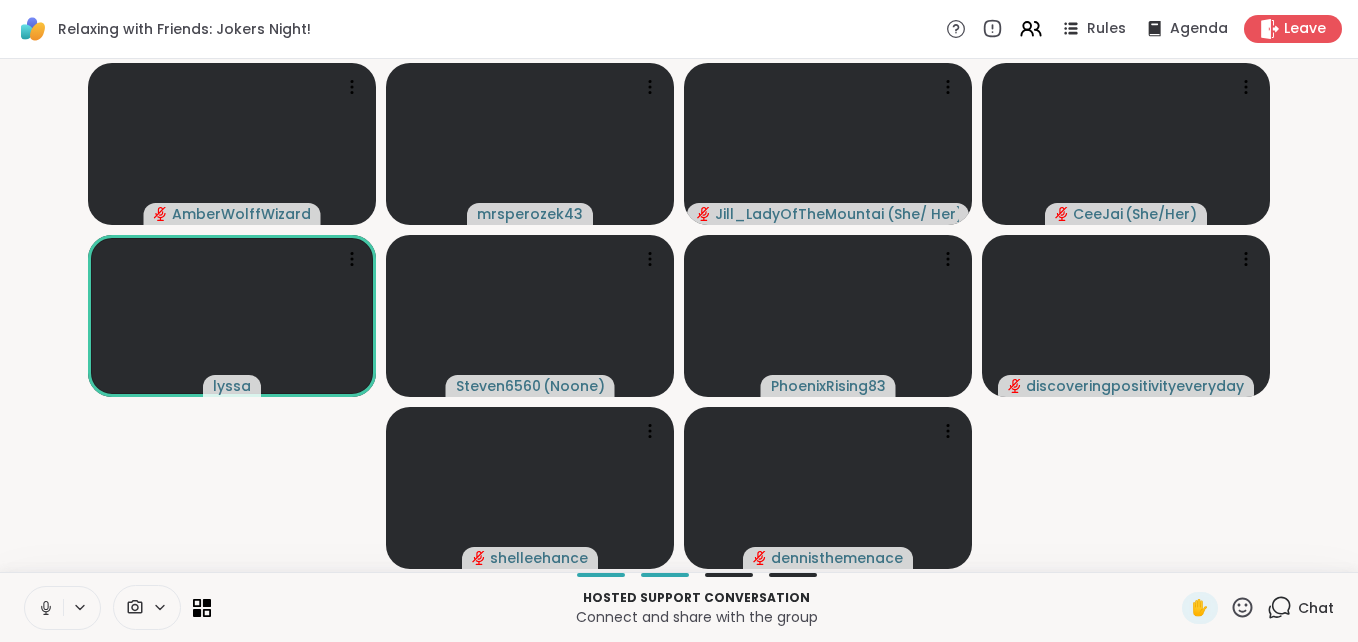 click 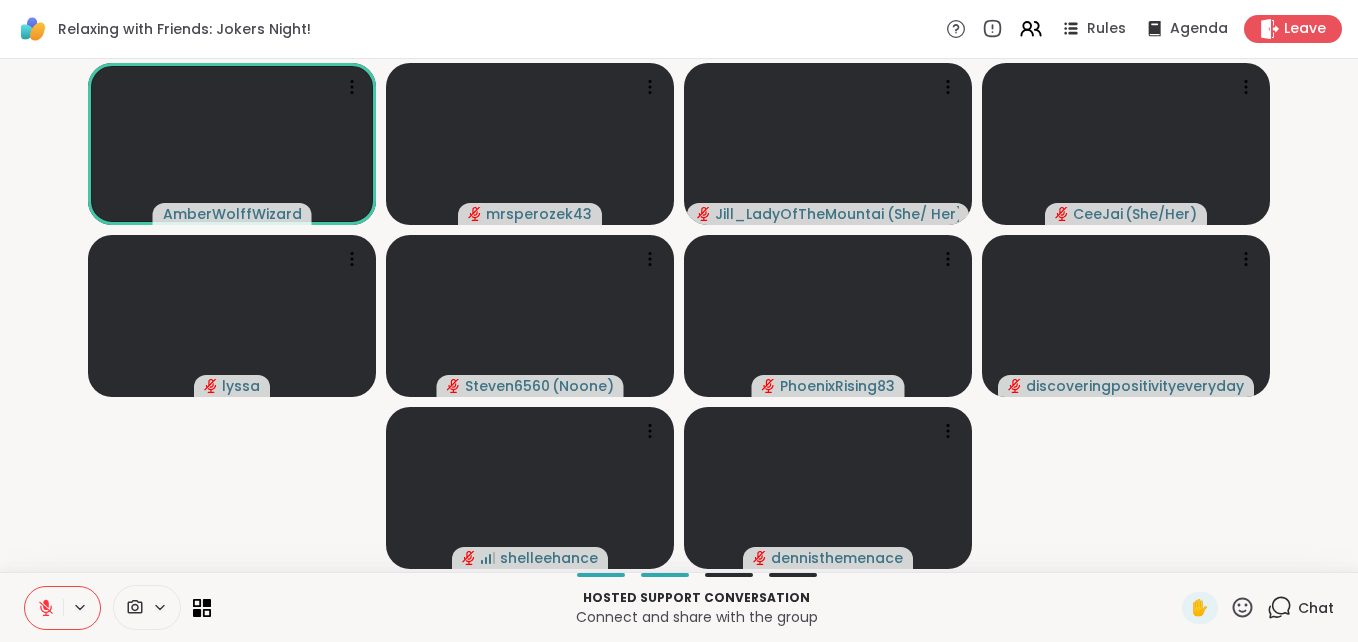 click at bounding box center [44, 608] 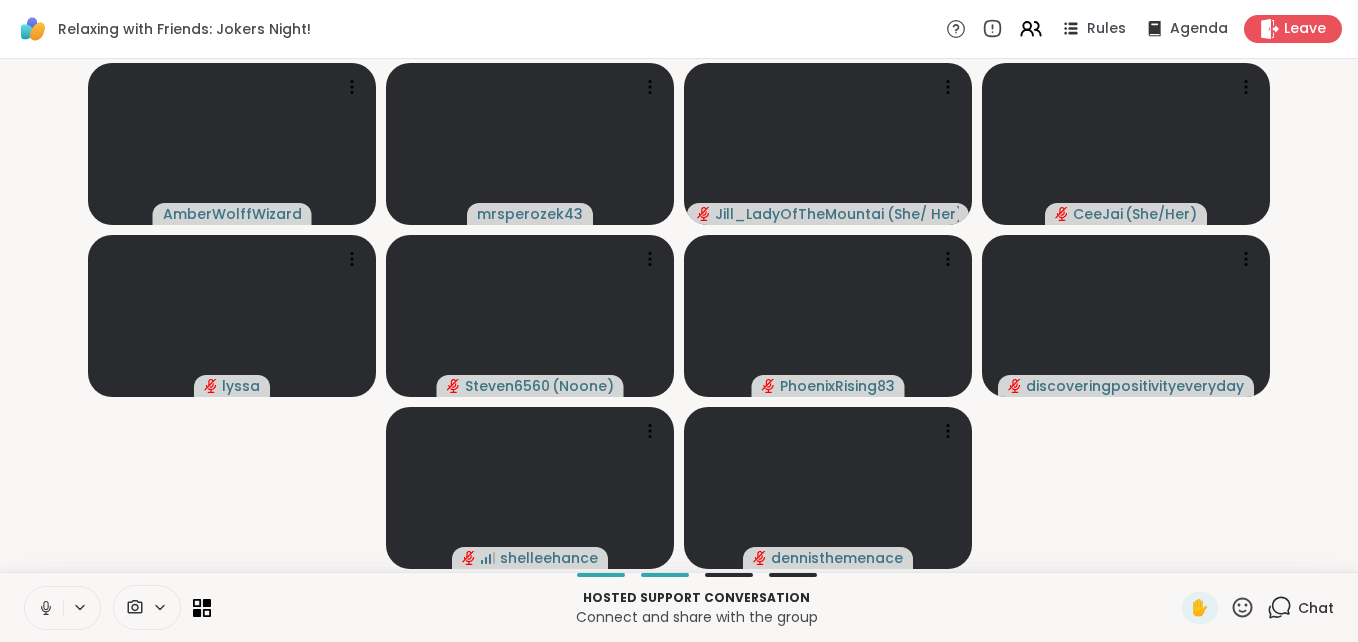 click 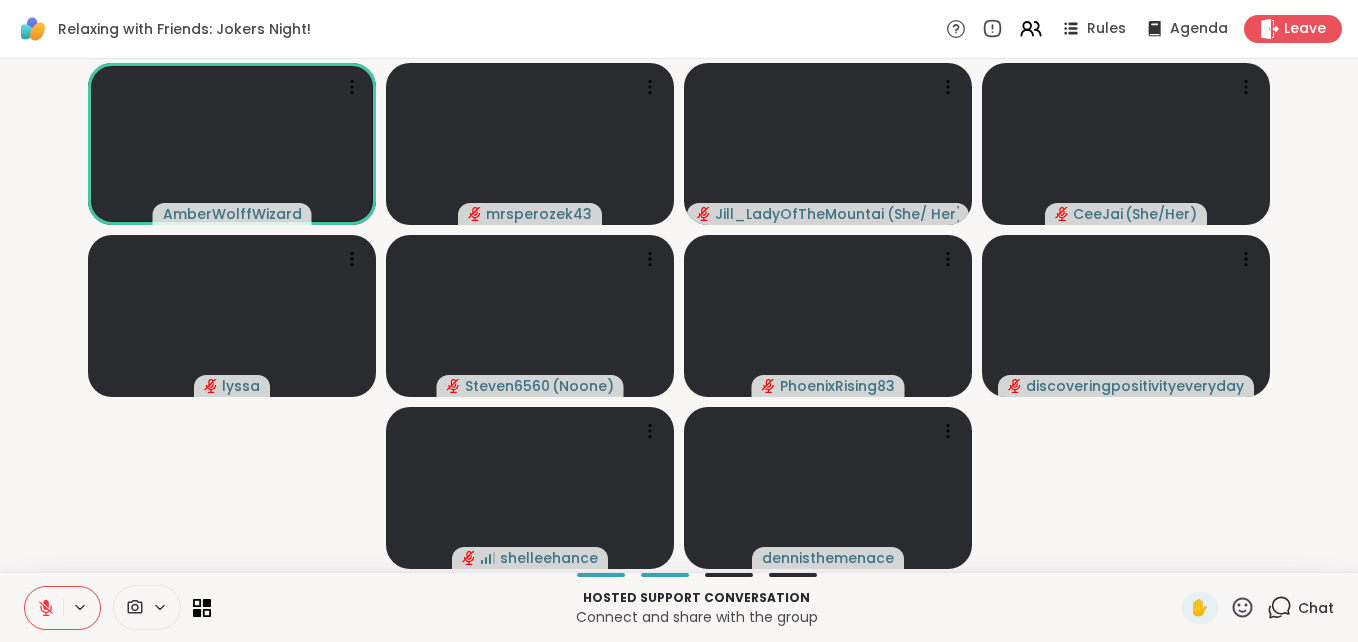 click 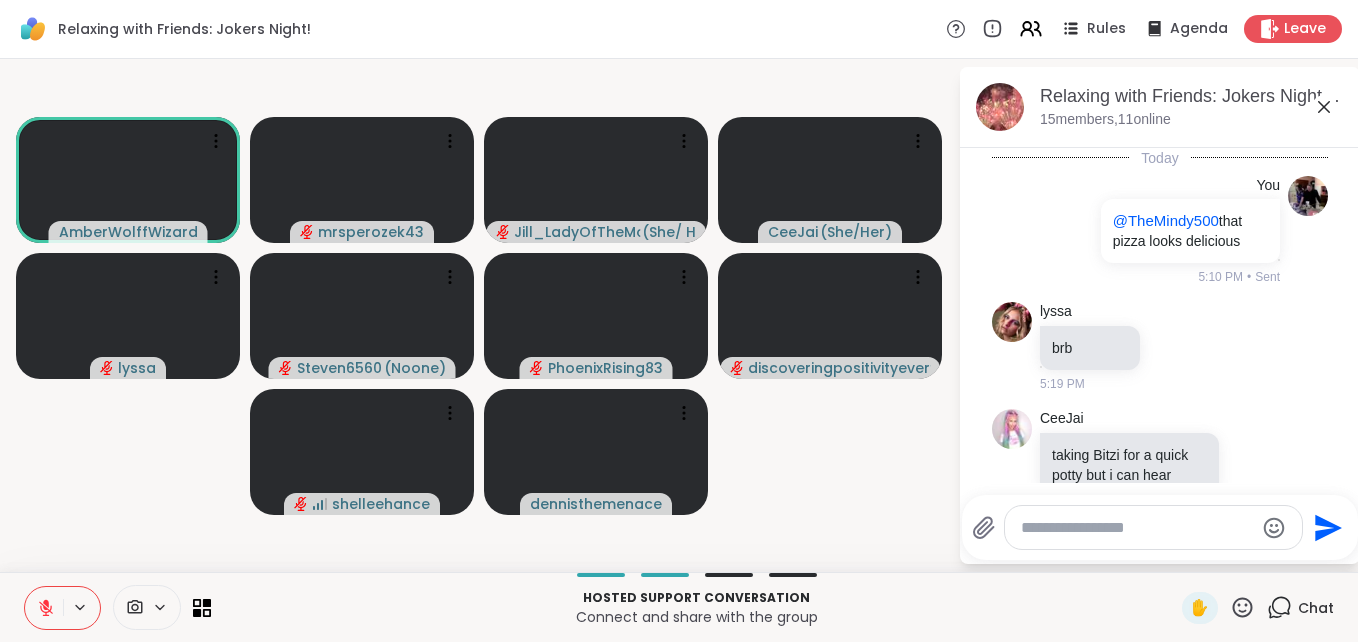 scroll, scrollTop: 1021, scrollLeft: 0, axis: vertical 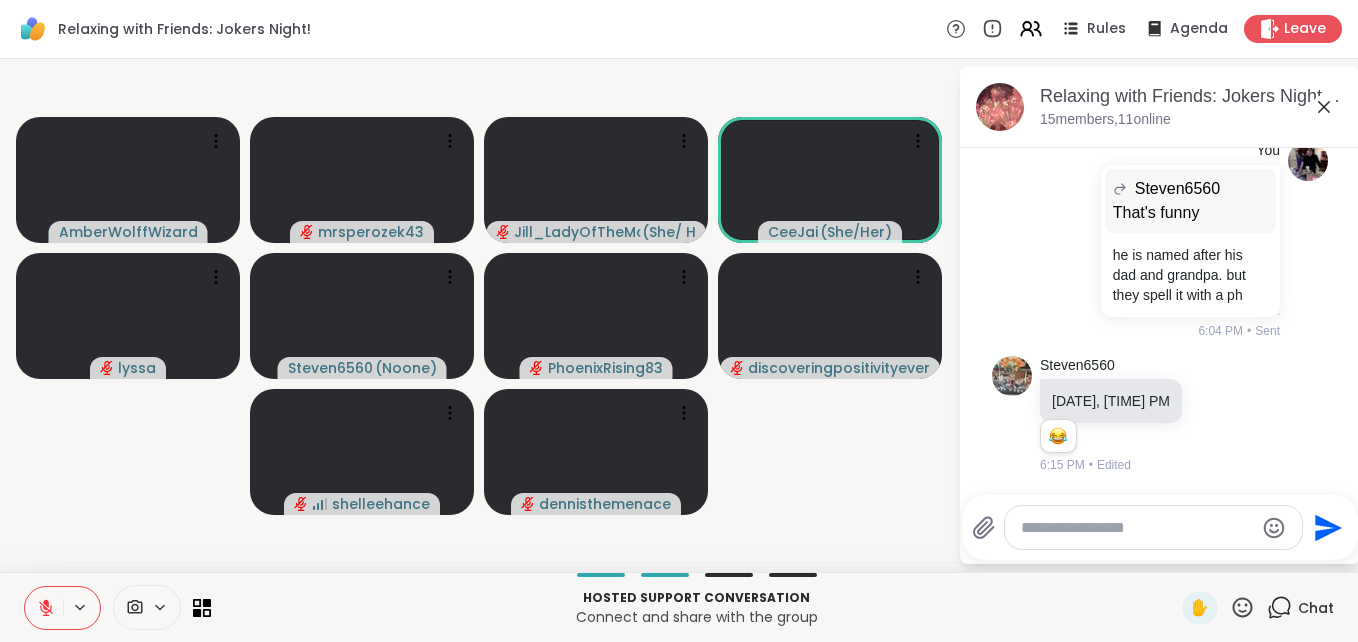 click at bounding box center (1137, 528) 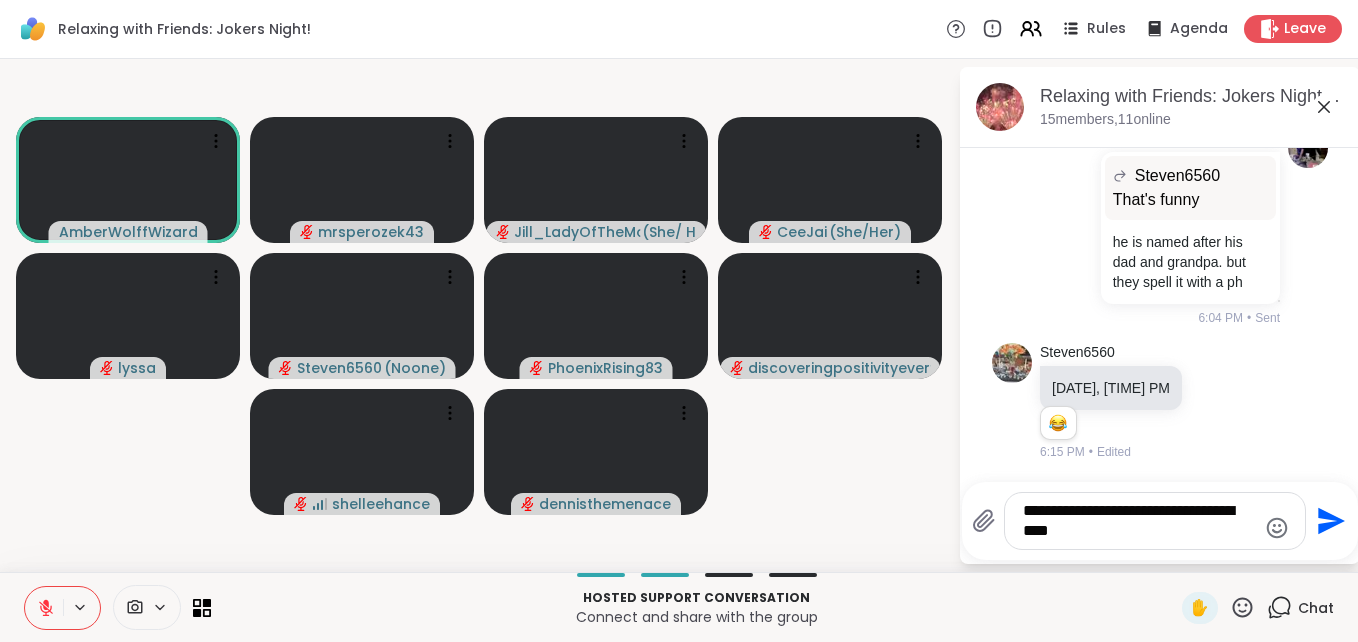 type on "**********" 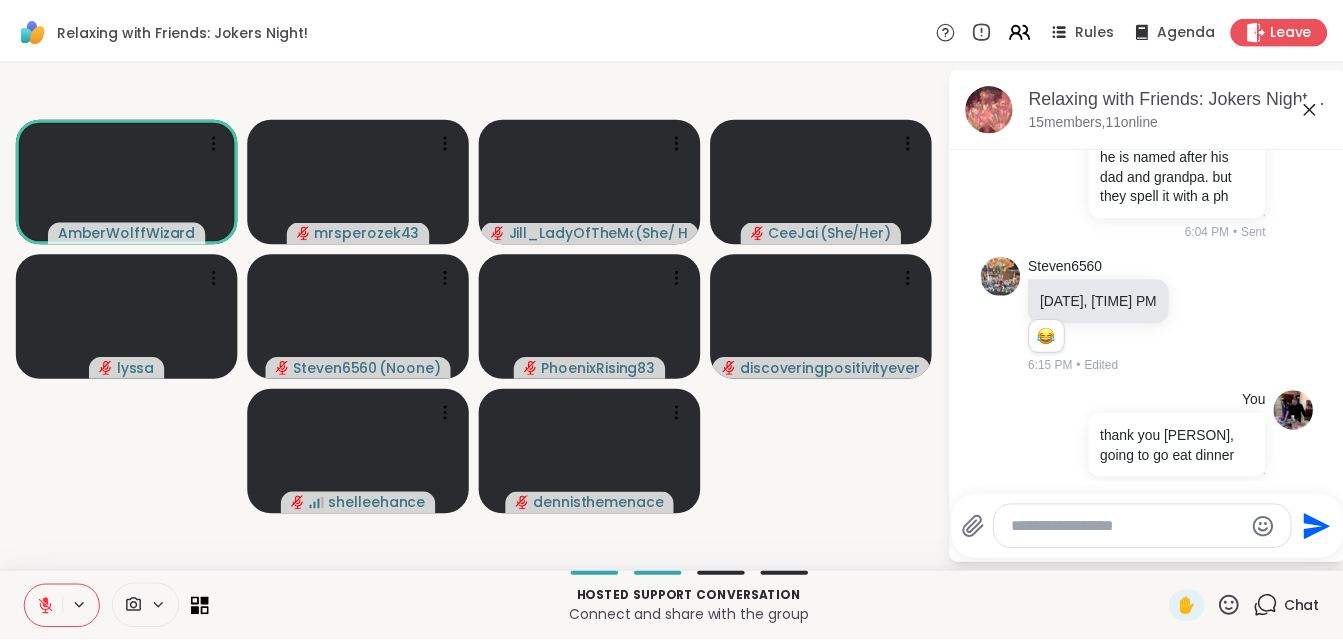 scroll, scrollTop: 1168, scrollLeft: 0, axis: vertical 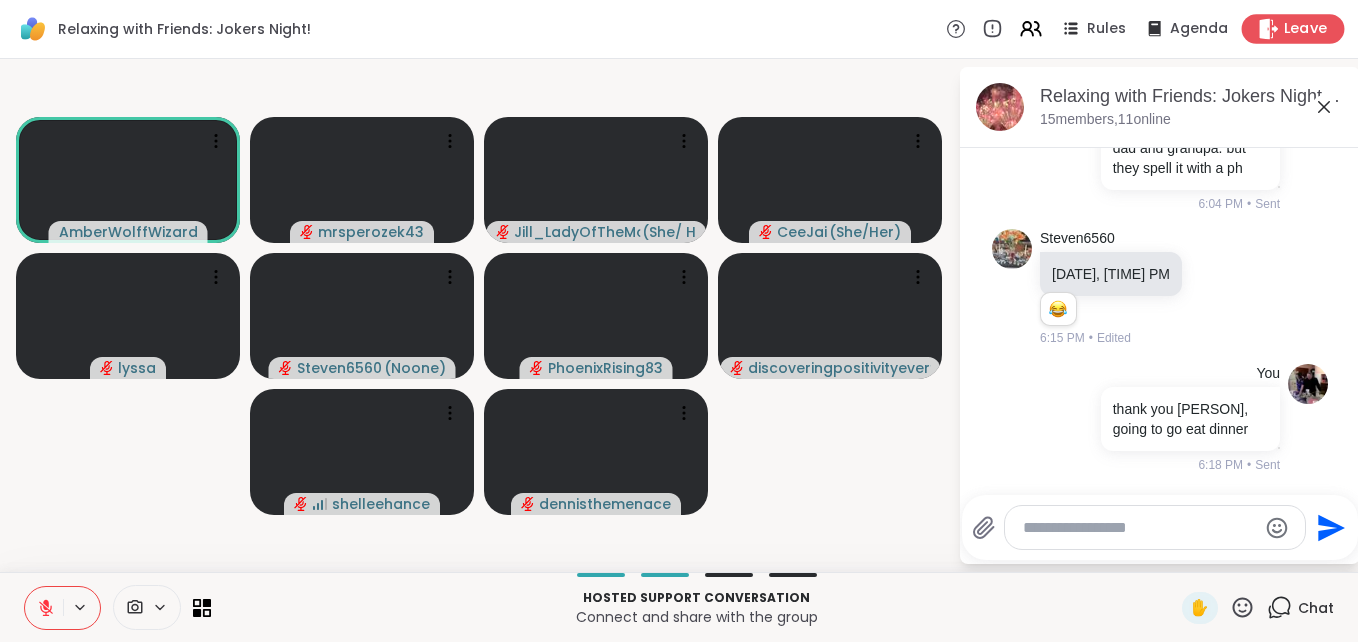 click on "Leave" at bounding box center (1293, 28) 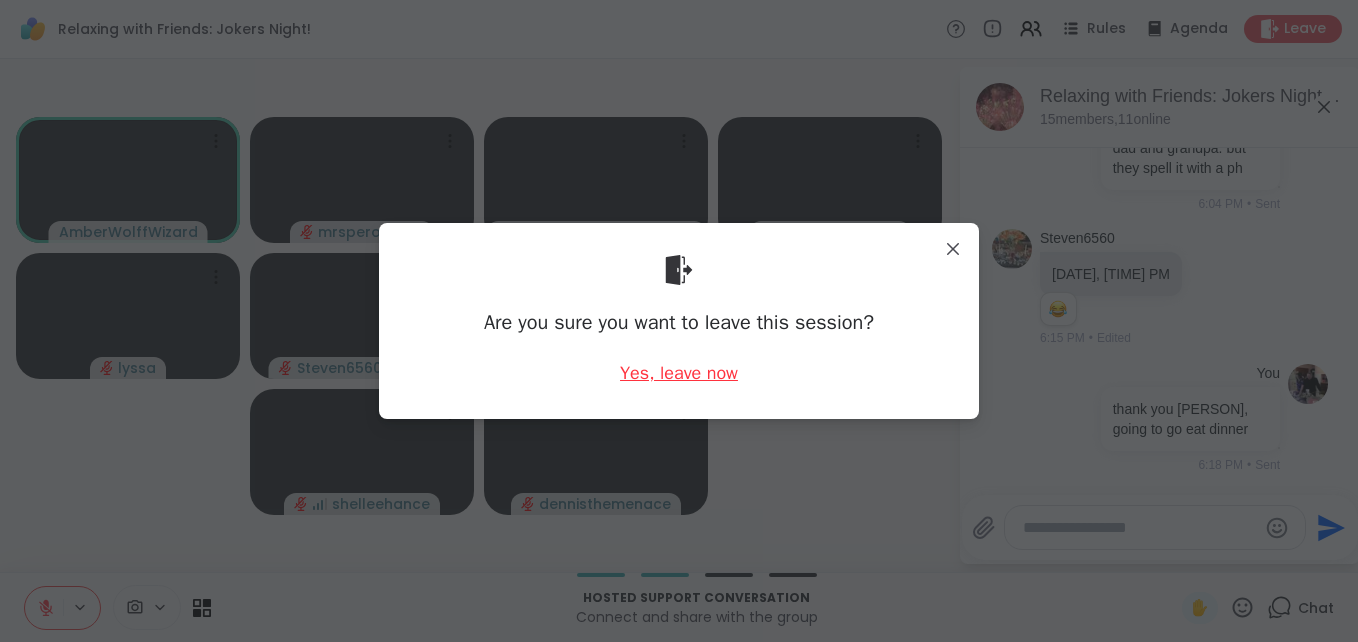 click on "Yes, leave now" at bounding box center [679, 373] 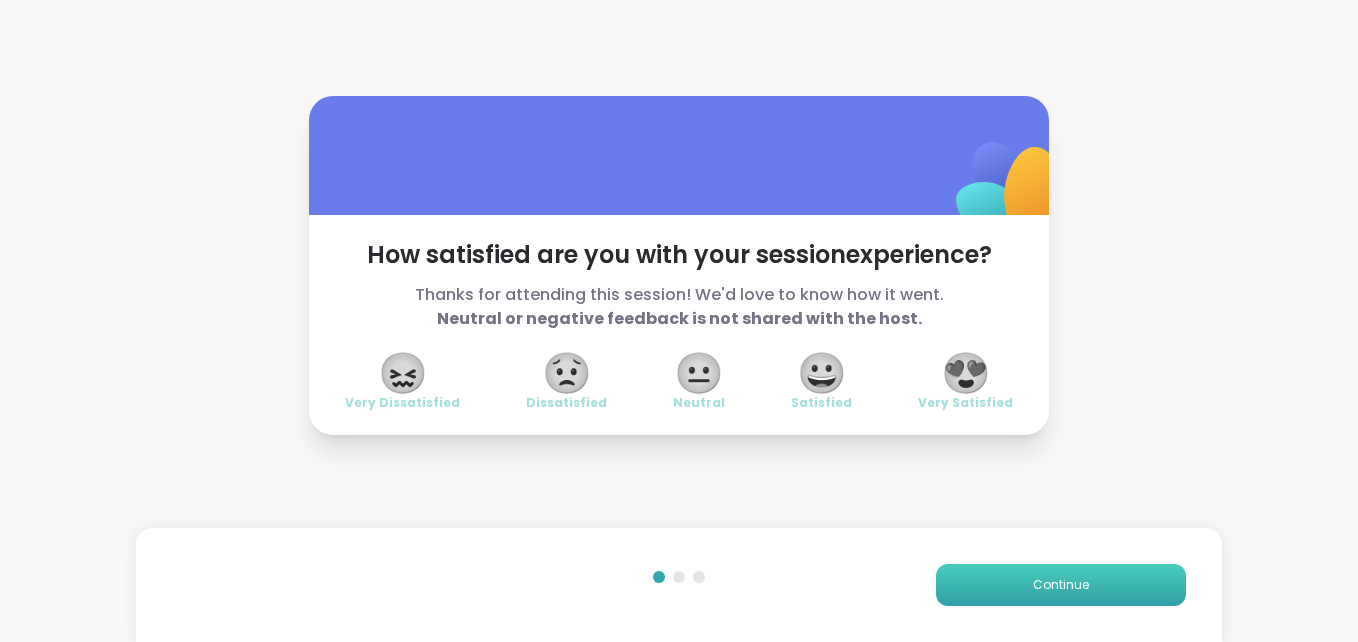 click on "Continue" at bounding box center [1061, 585] 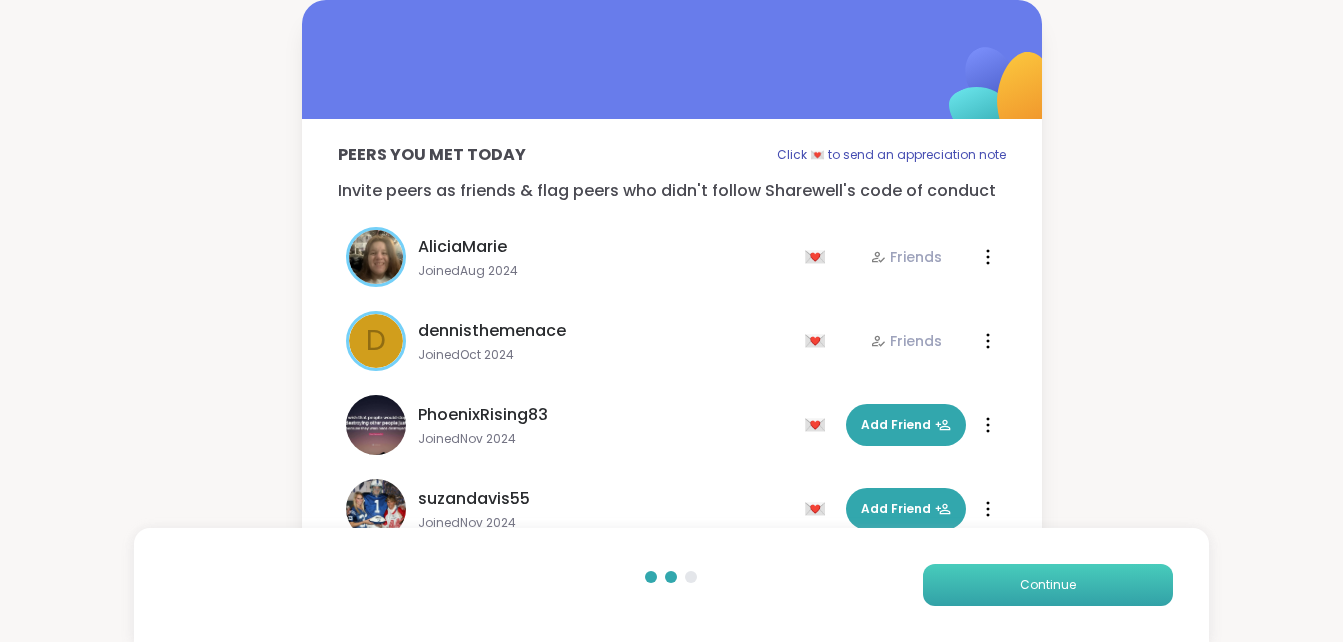 click on "Continue" at bounding box center (1048, 585) 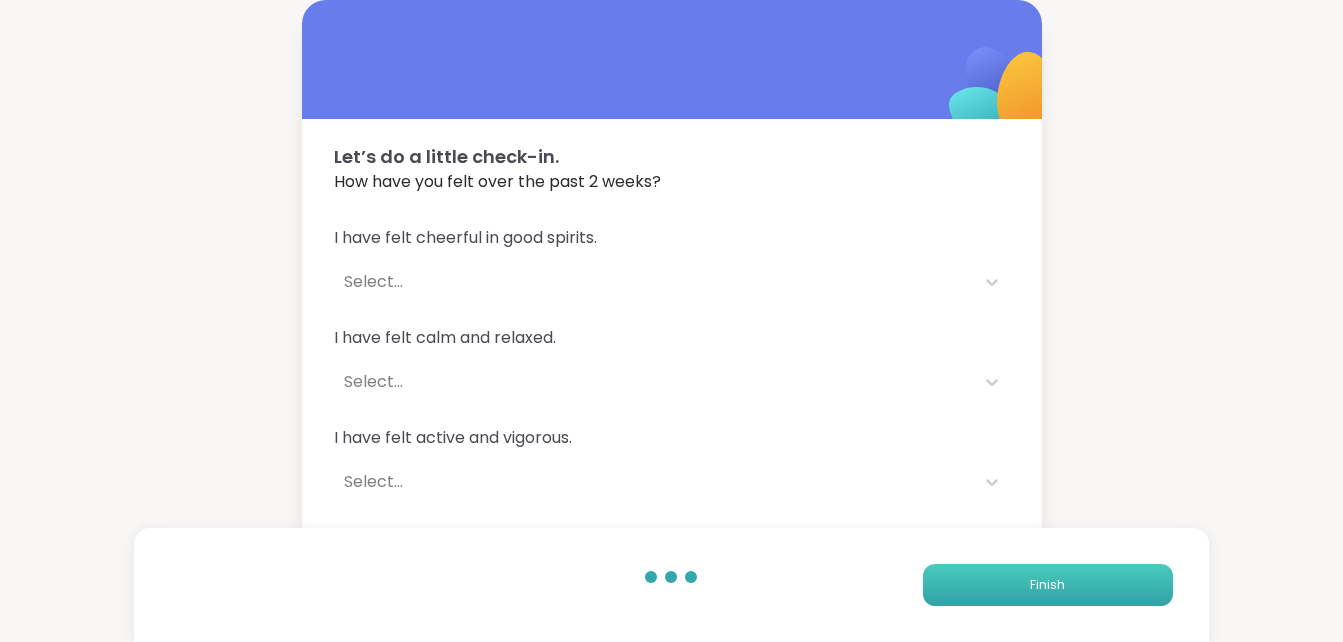 click on "Finish" at bounding box center (1048, 585) 